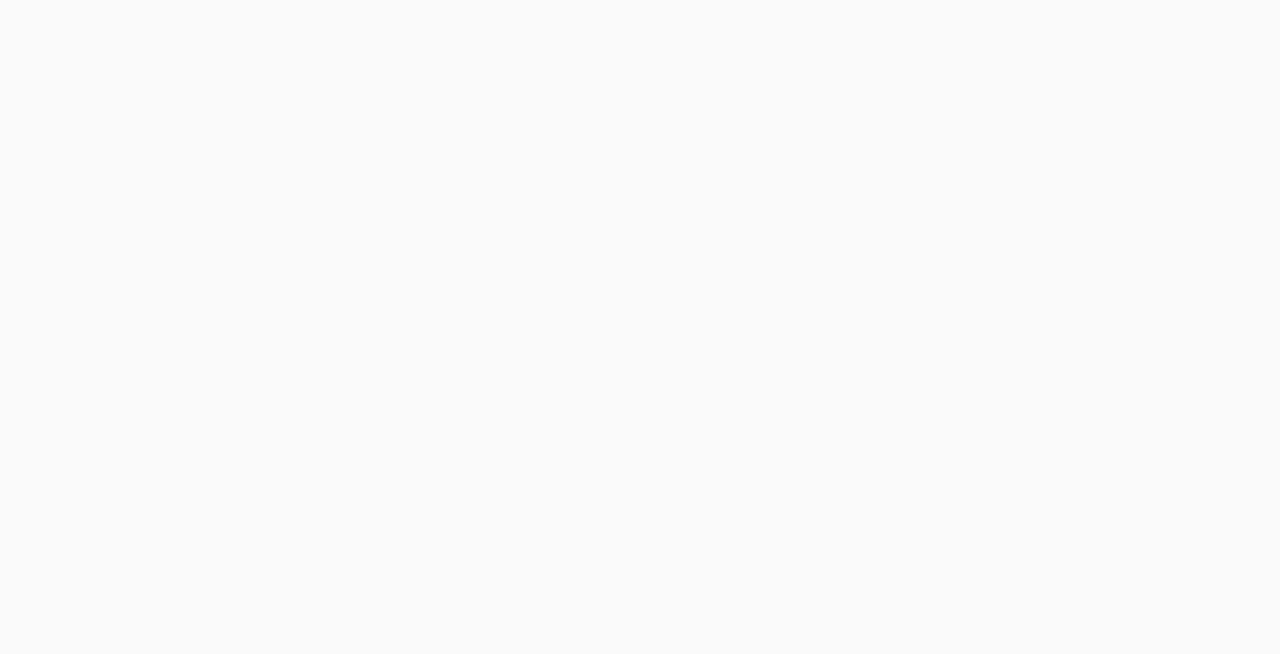 scroll, scrollTop: 0, scrollLeft: 0, axis: both 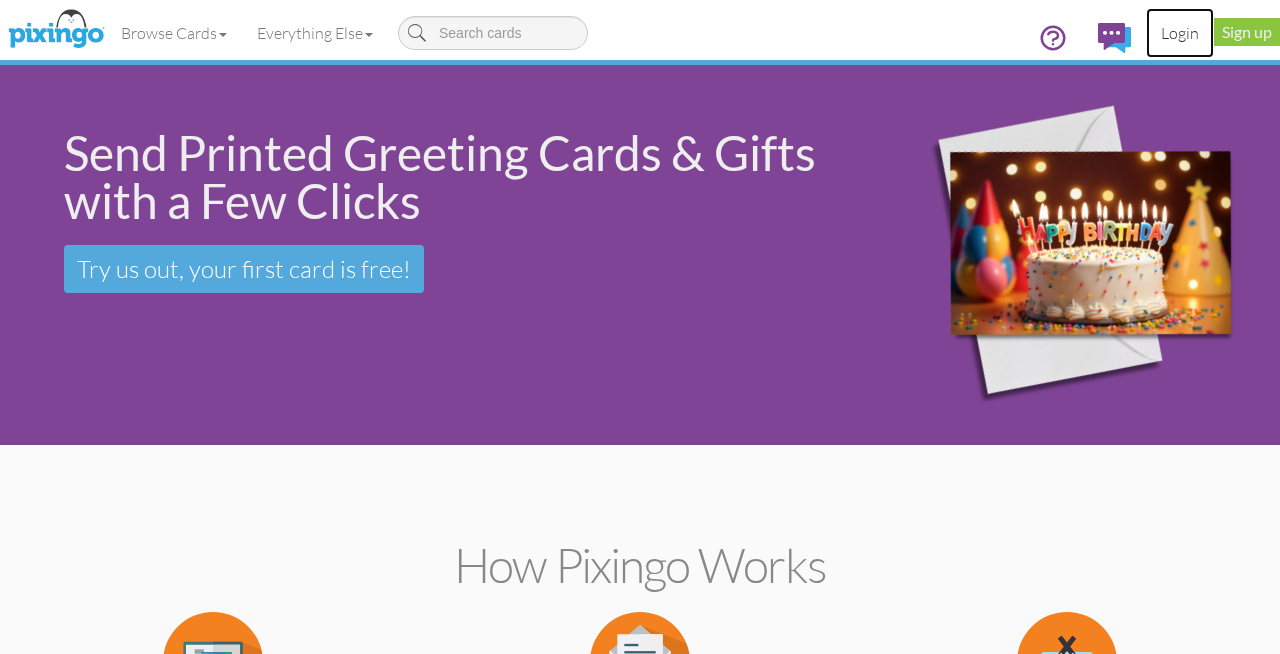 click on "Login" at bounding box center (1180, 33) 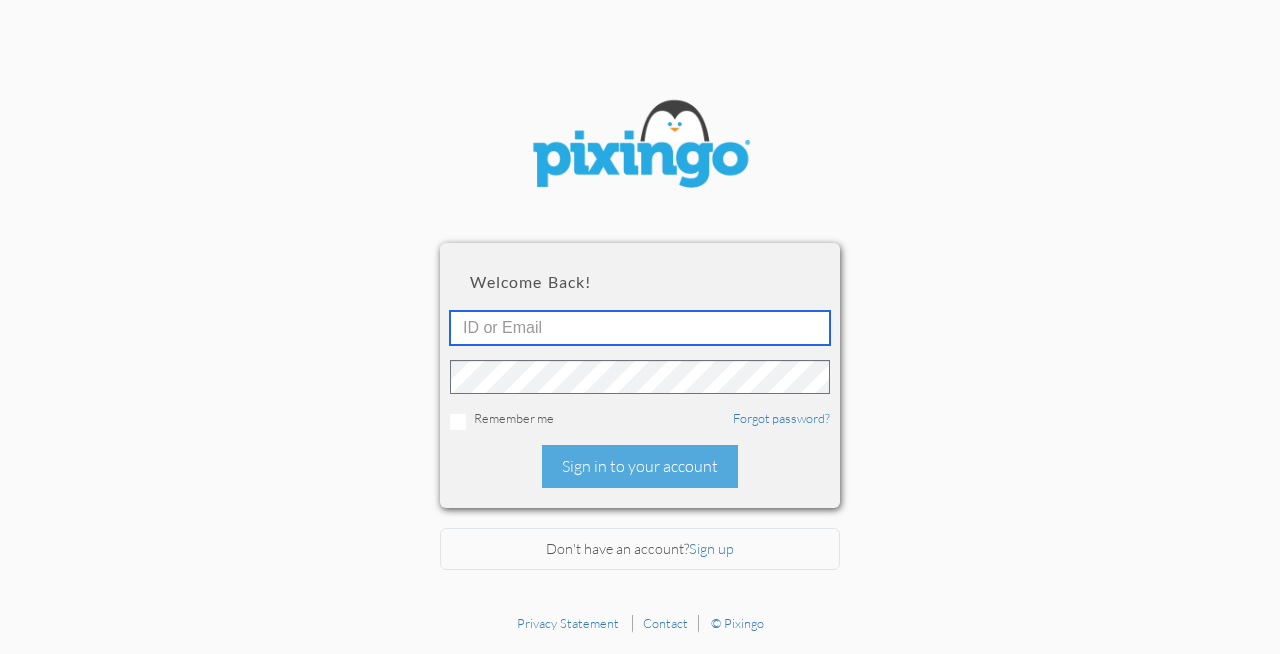 click at bounding box center [640, 328] 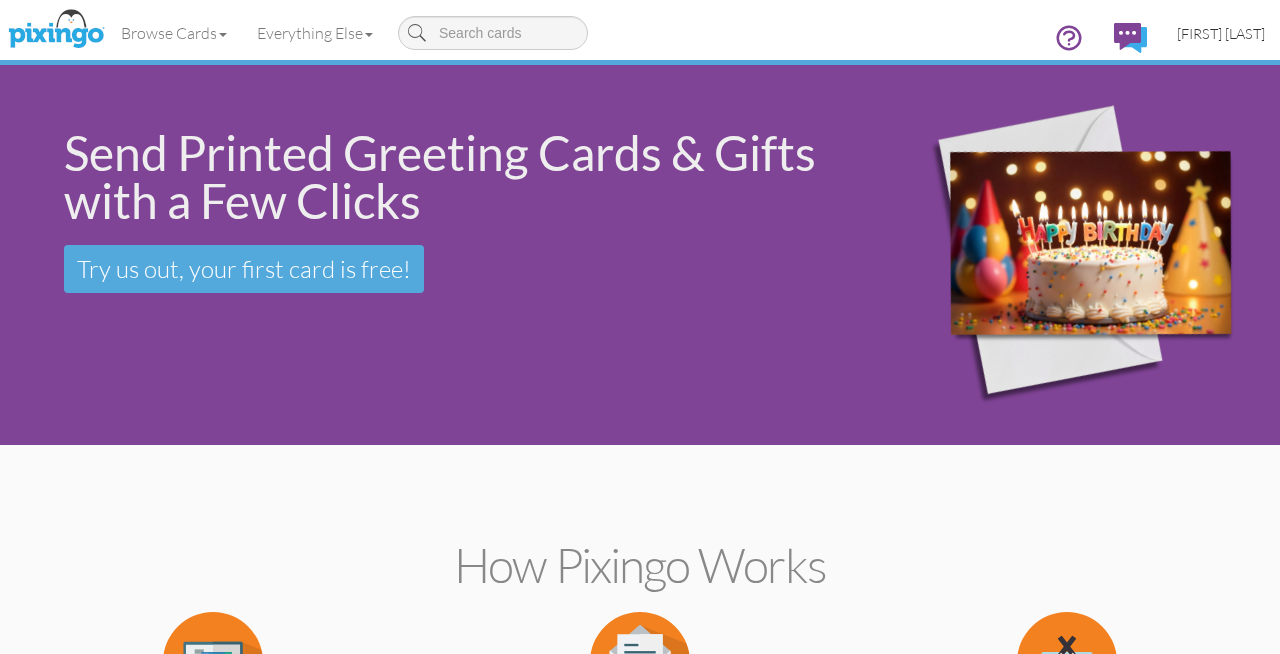 click on "[FIRST] [LAST]" at bounding box center (1221, 33) 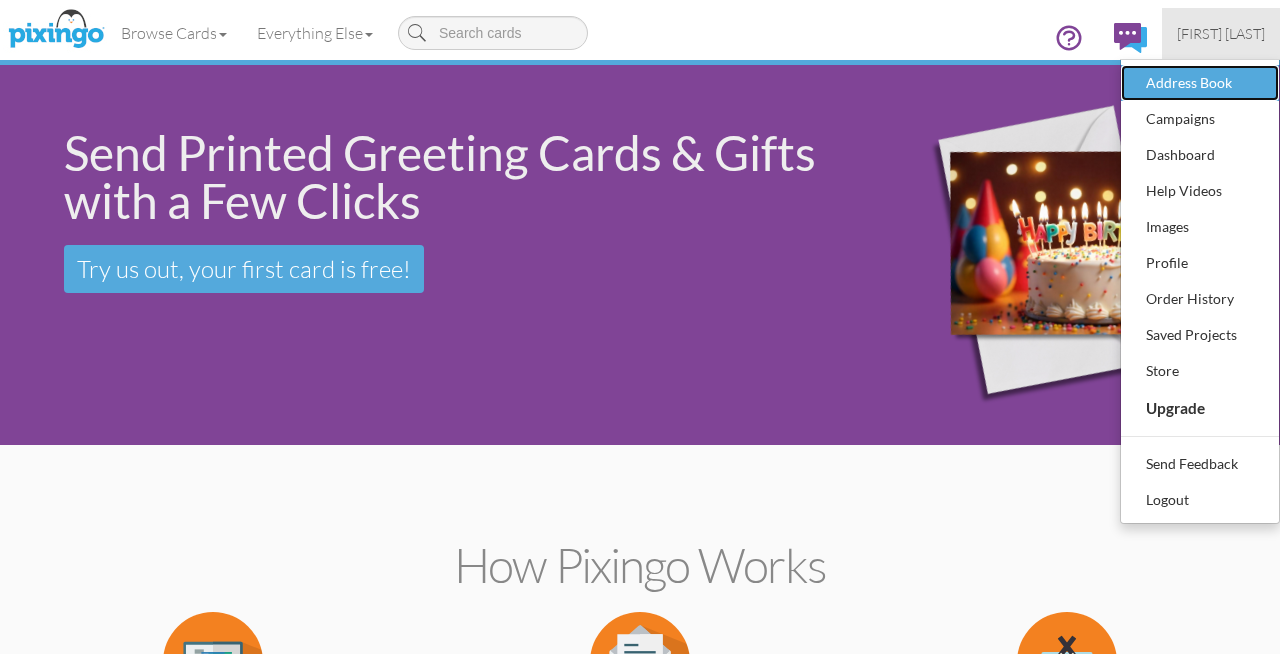 click on "Address Book" at bounding box center [1200, 83] 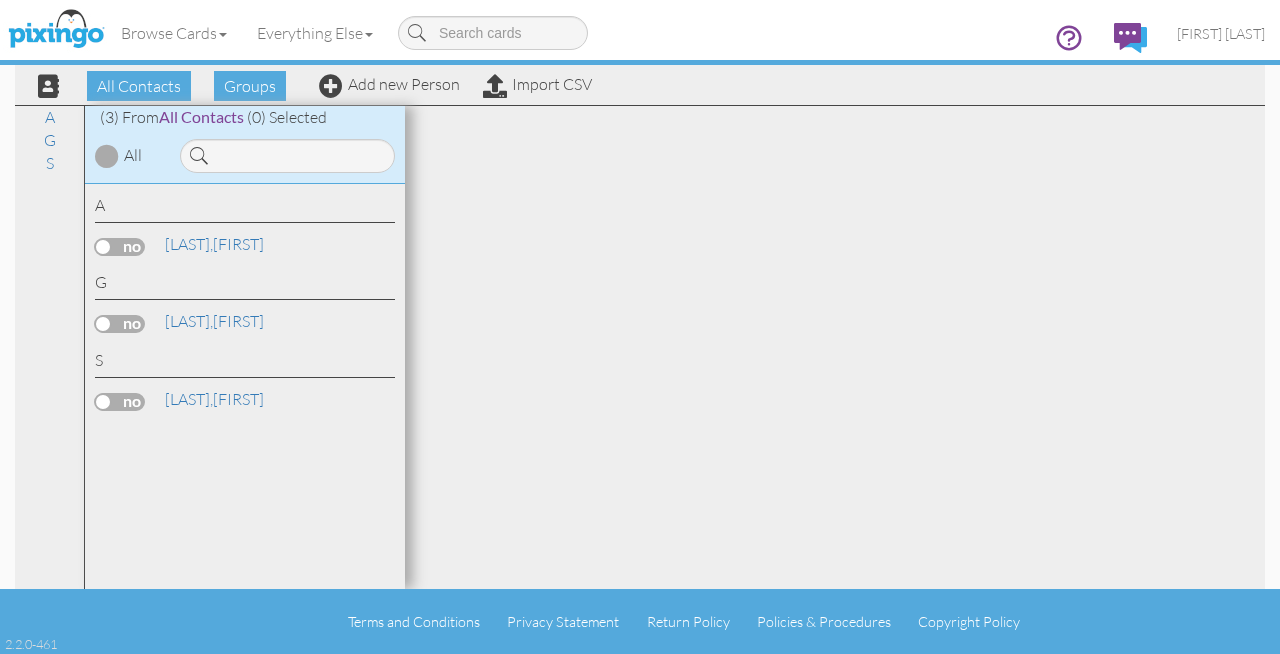 click at bounding box center (107, 156) 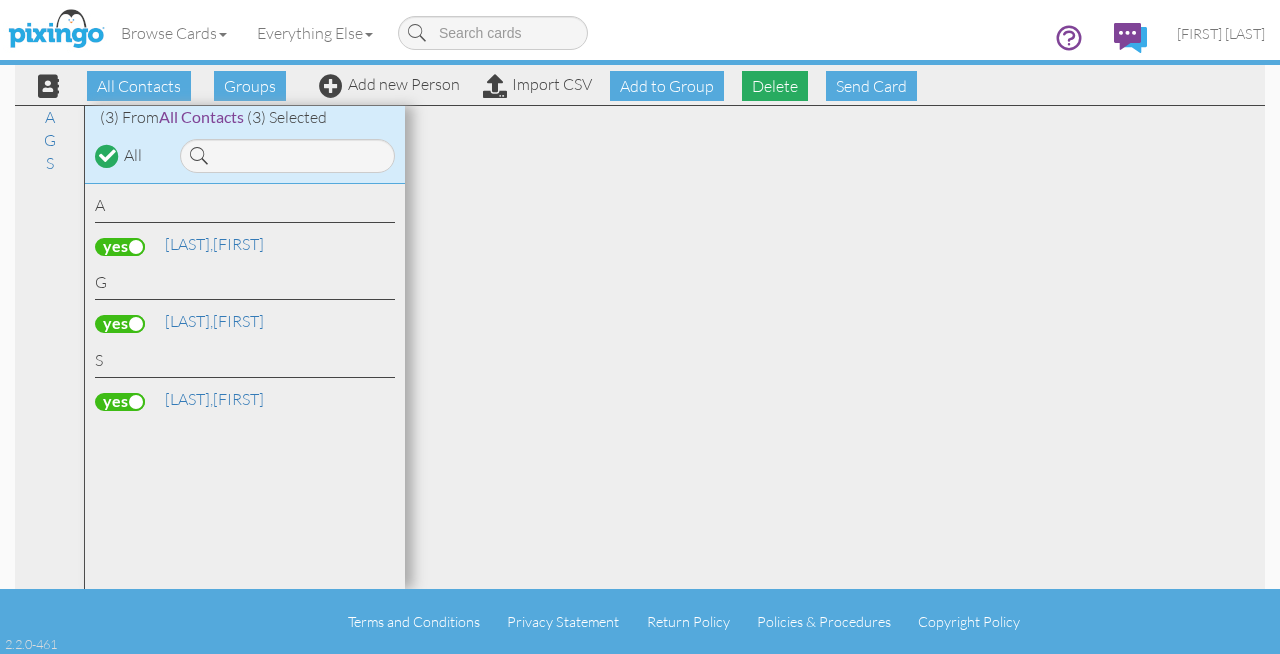click on "Delete" at bounding box center [775, 86] 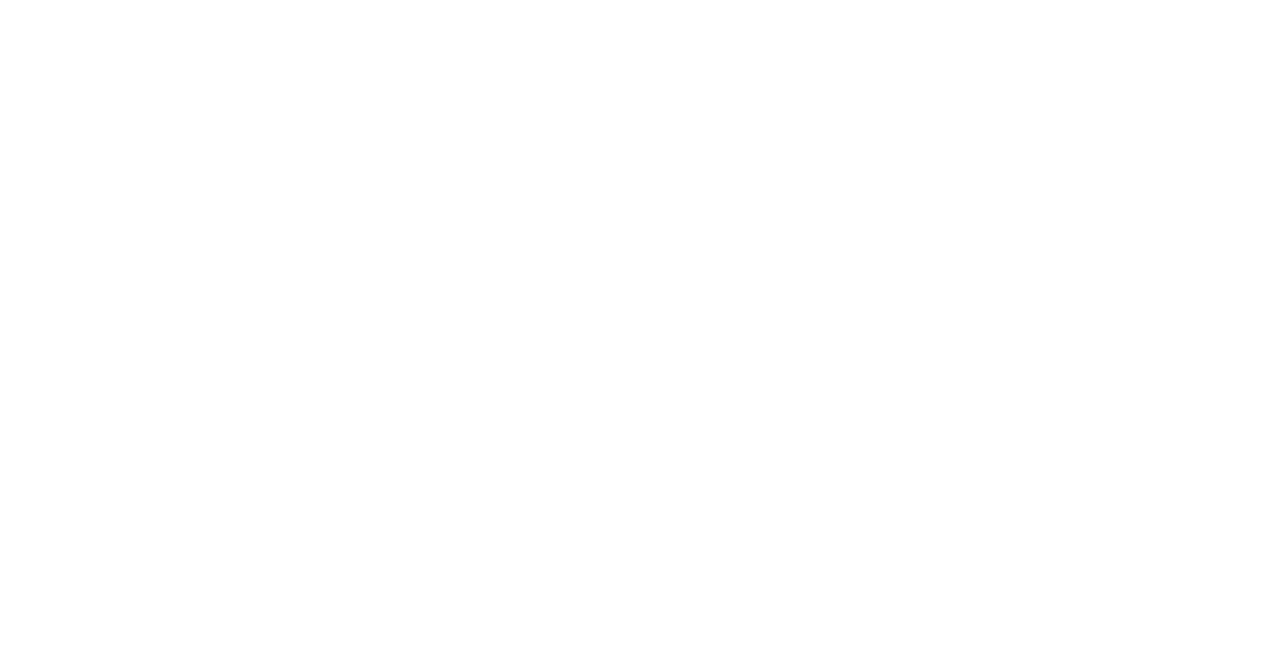 scroll, scrollTop: 0, scrollLeft: 0, axis: both 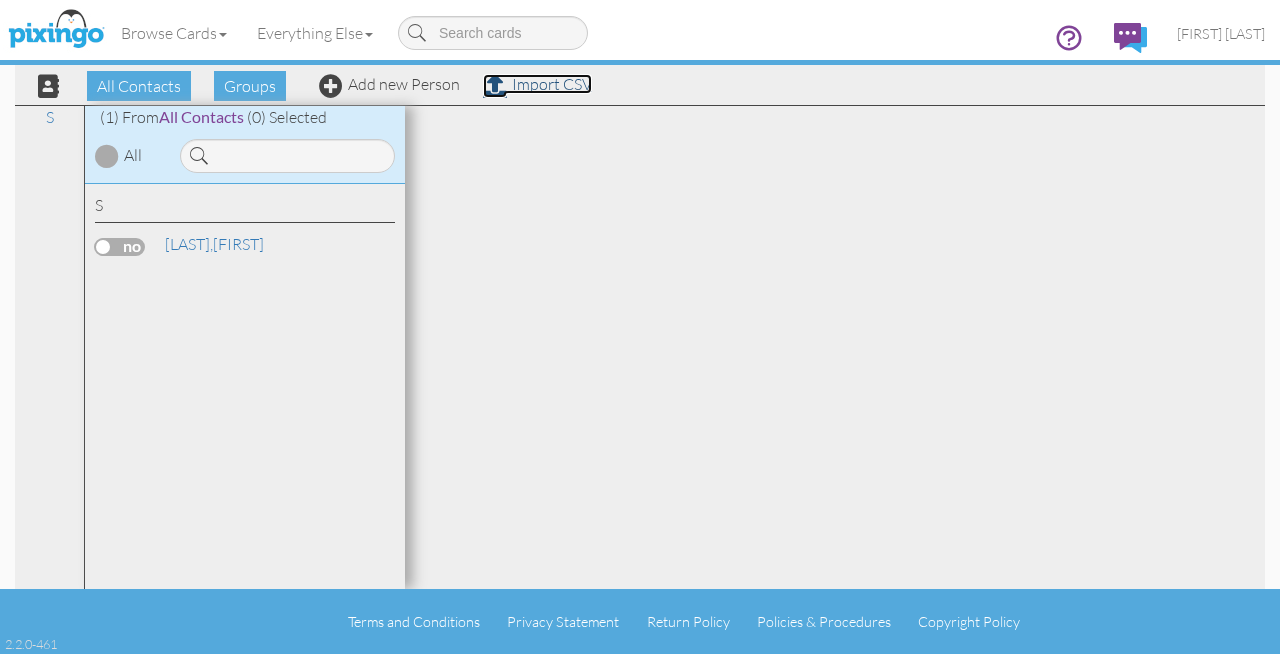 click on "Import
CSV" at bounding box center [537, 84] 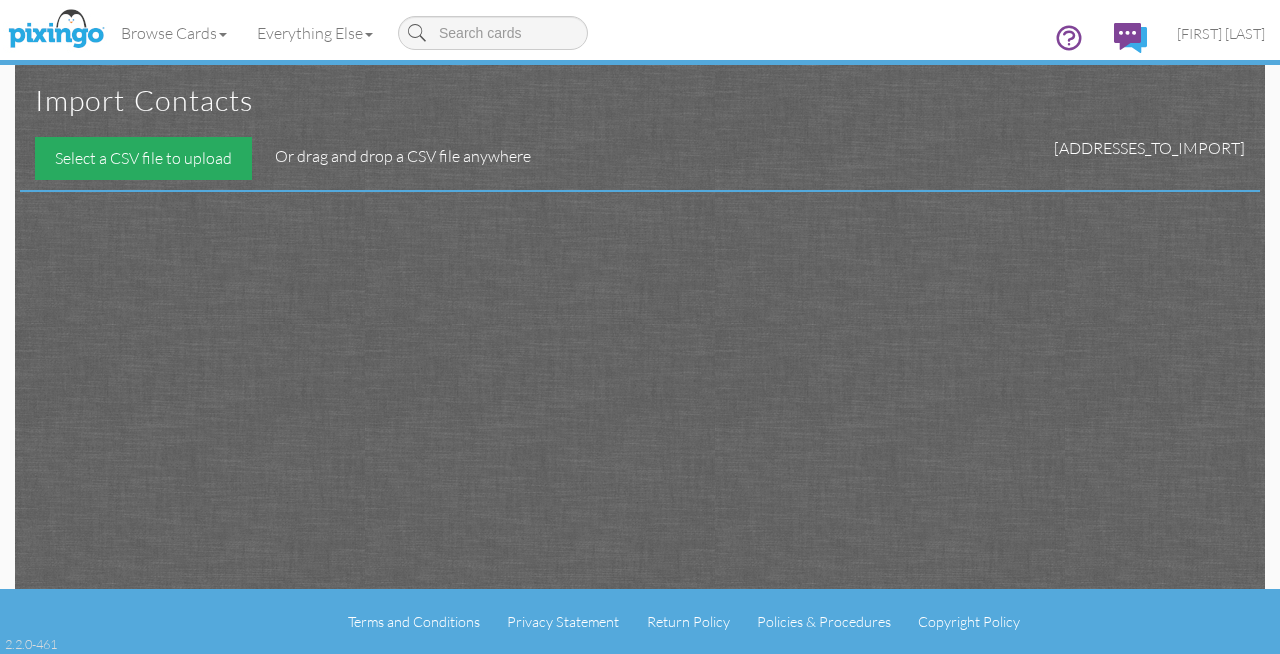 click on "Select a CSV file to upload" at bounding box center [143, 158] 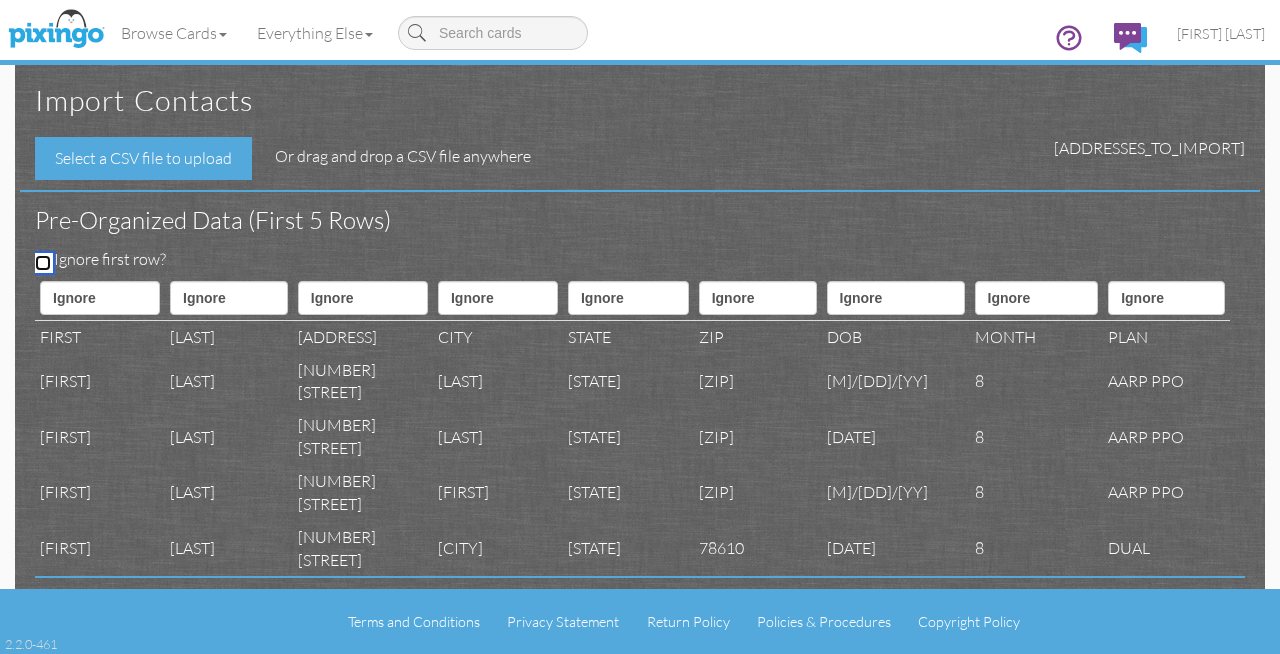 click on "Ignore first row?" at bounding box center (43, 263) 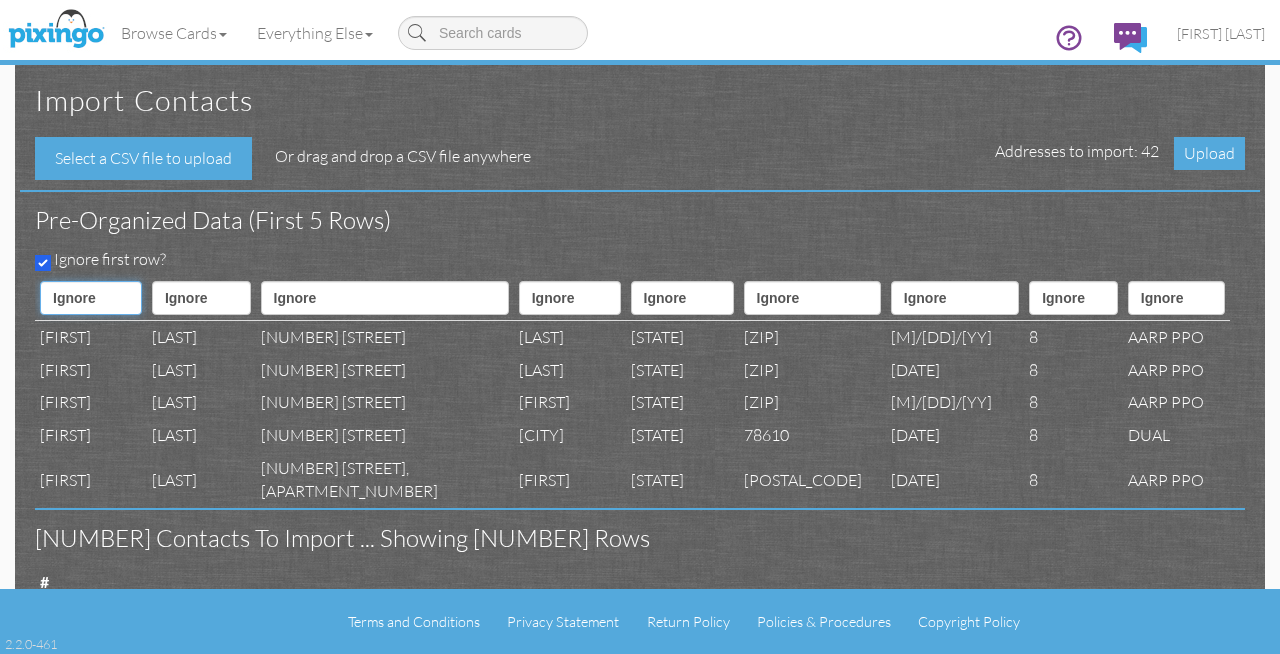 click on "---------- First name Last name ---------- Address 1 Address 2 City State Postal code Country ---------- Anniversary Birthday Company Email Mobile phone Other phone ---------- Spouse Spouse Birthday --- Custom Fields ---" at bounding box center (91, 298) 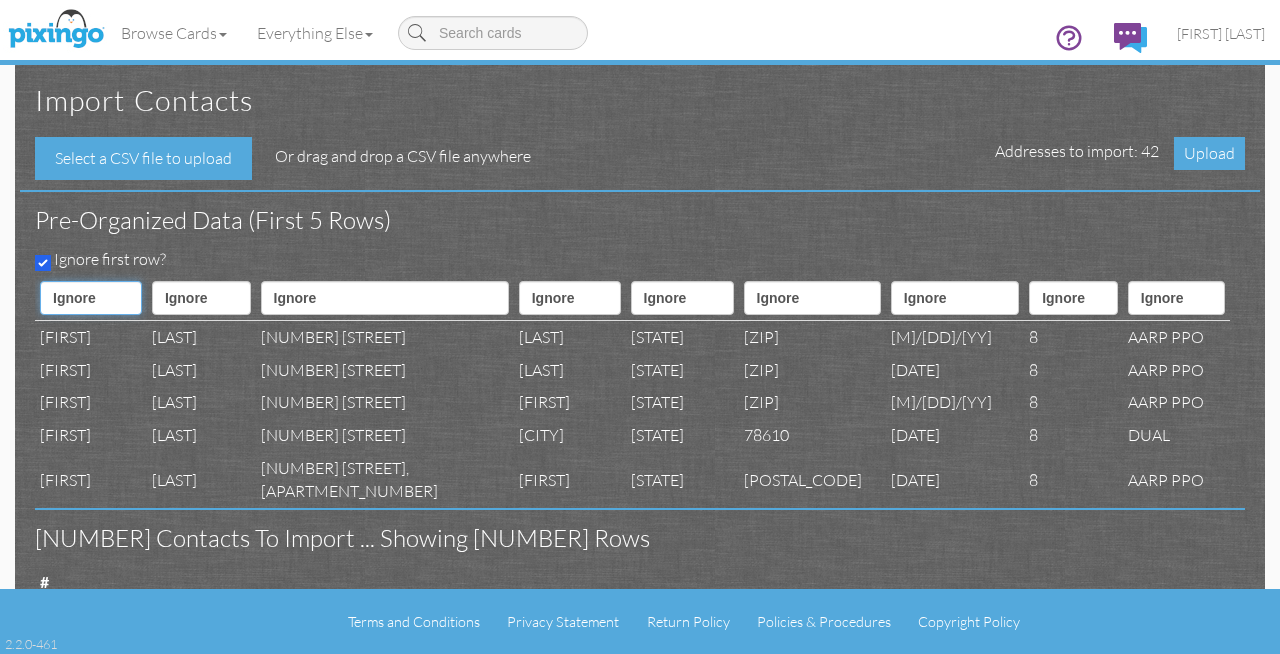 select on "object:544" 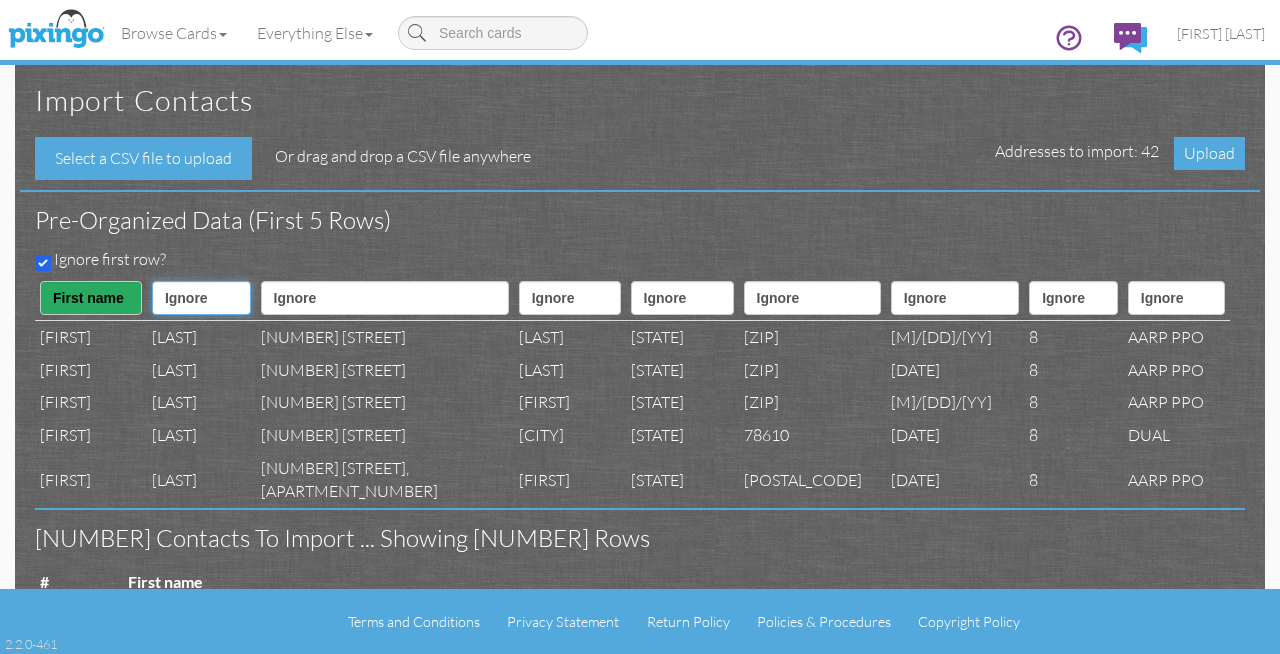 click on "---------- First name Last name ---------- Address 1 Address 2 City State Postal code Country ---------- Anniversary Birthday Company Email Mobile phone Other phone ---------- Spouse Spouse Birthday --- Custom Fields ---" at bounding box center (201, 298) 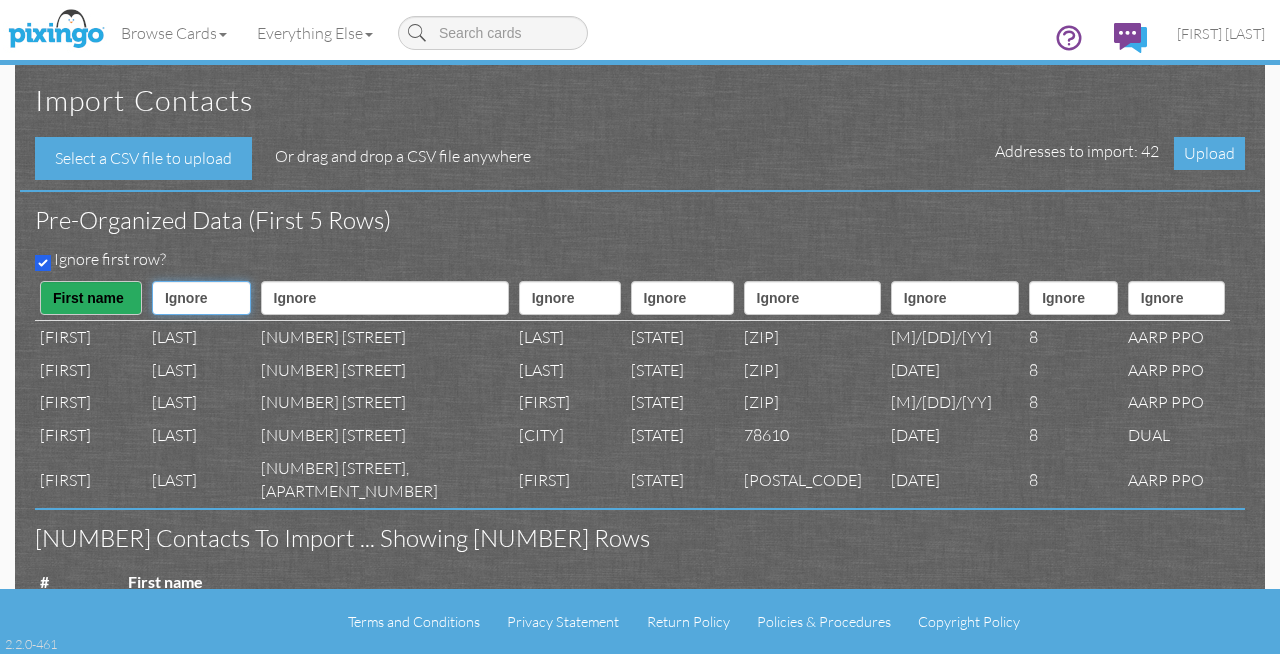 select on "object:545" 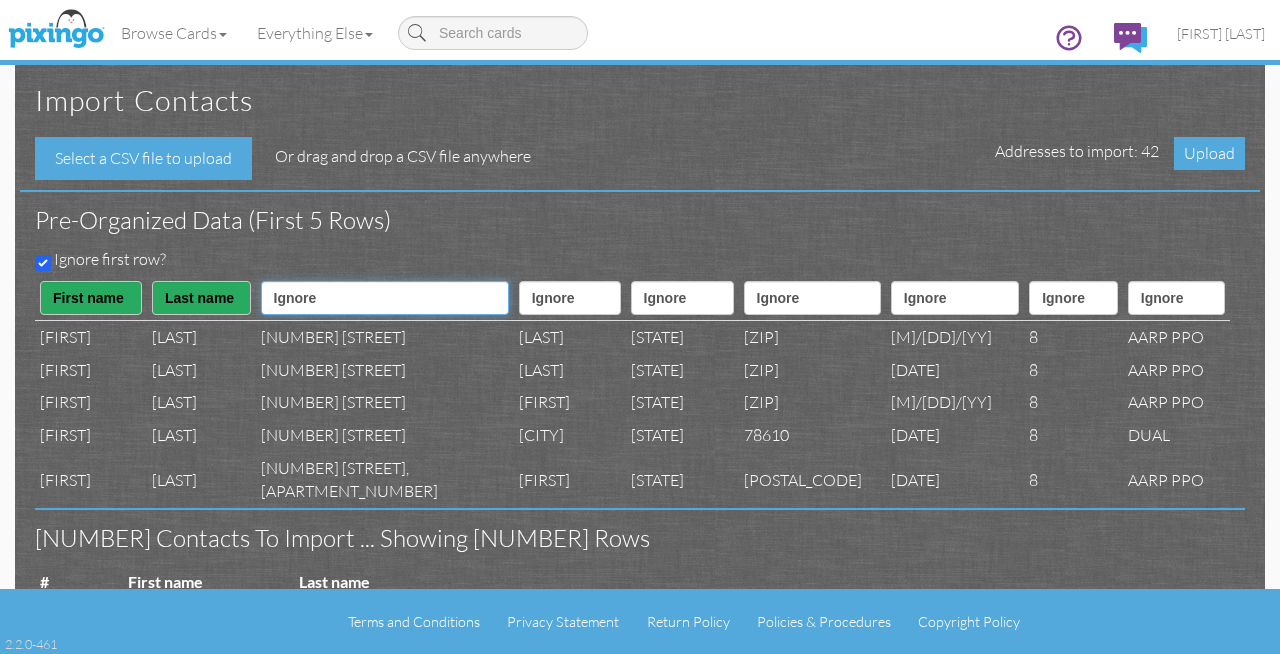 click on "---------- First name Last name ---------- Address 1 Address 2 City State Postal code Country ---------- Anniversary Birthday Company Email Mobile phone Other phone ---------- Spouse Spouse Birthday --- Custom Fields ---" at bounding box center [385, 298] 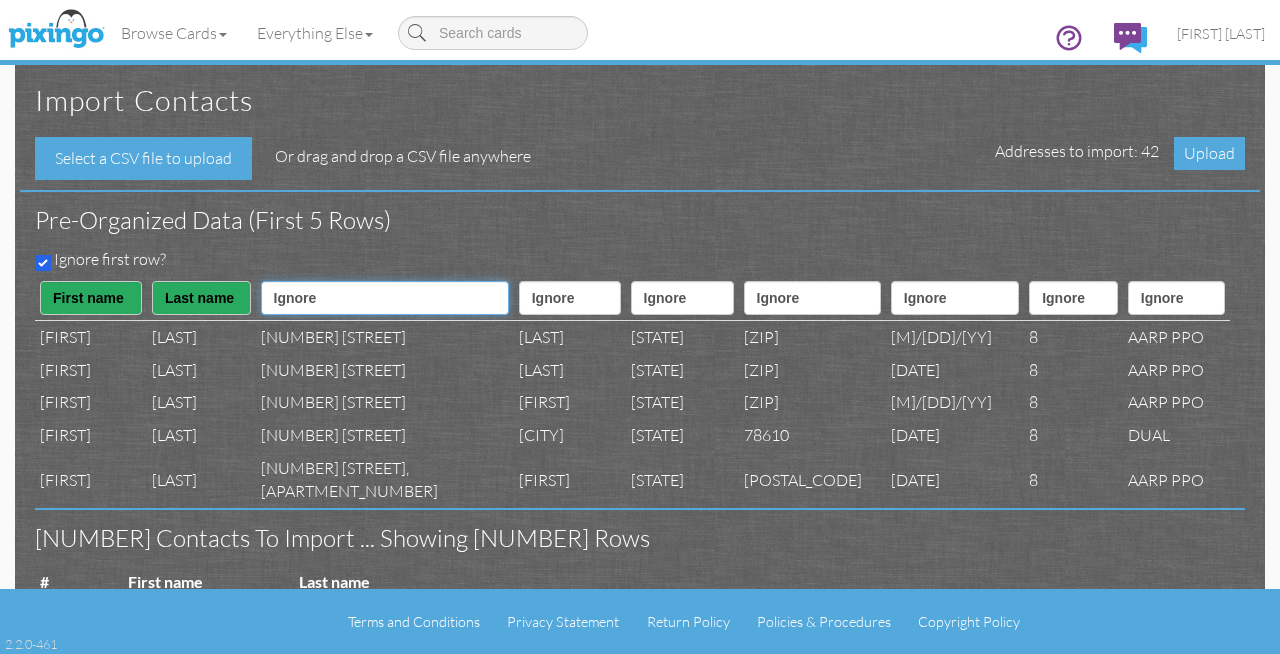 select on "object:547" 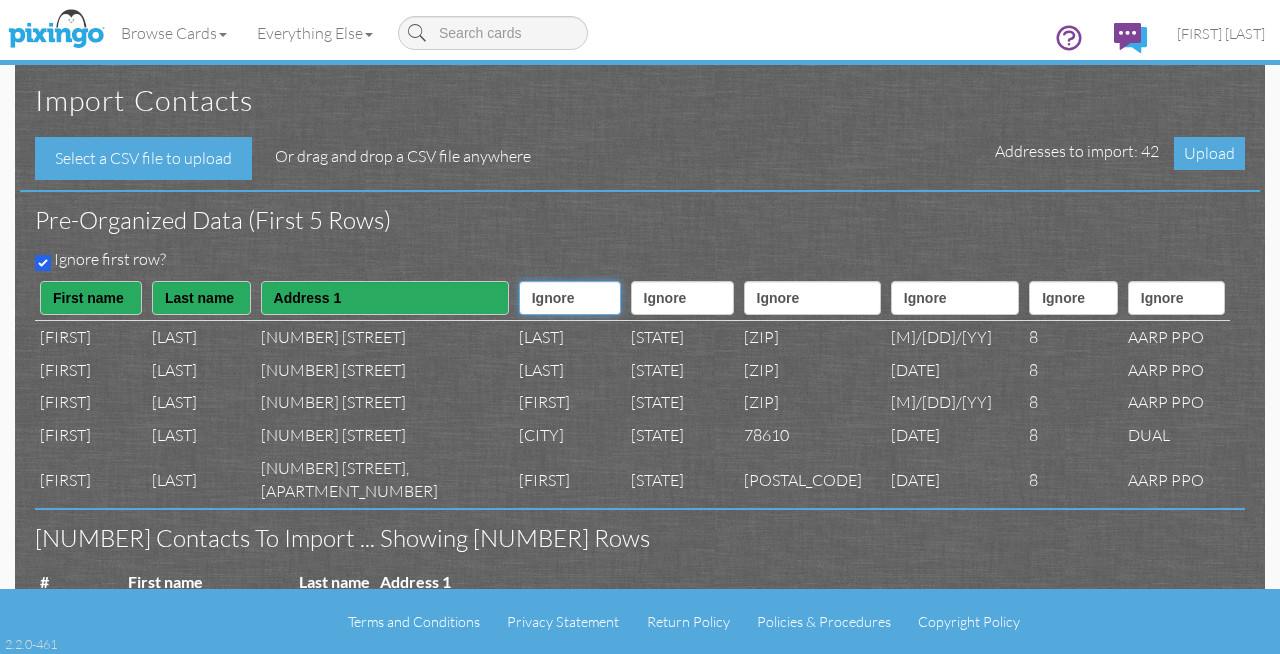 click on "---------- First name Last name ---------- Address 1 Address 2 City State Postal code Country ---------- Anniversary Birthday Company Email Mobile phone Other phone ---------- Spouse Spouse Birthday --- Custom Fields ---" at bounding box center (570, 298) 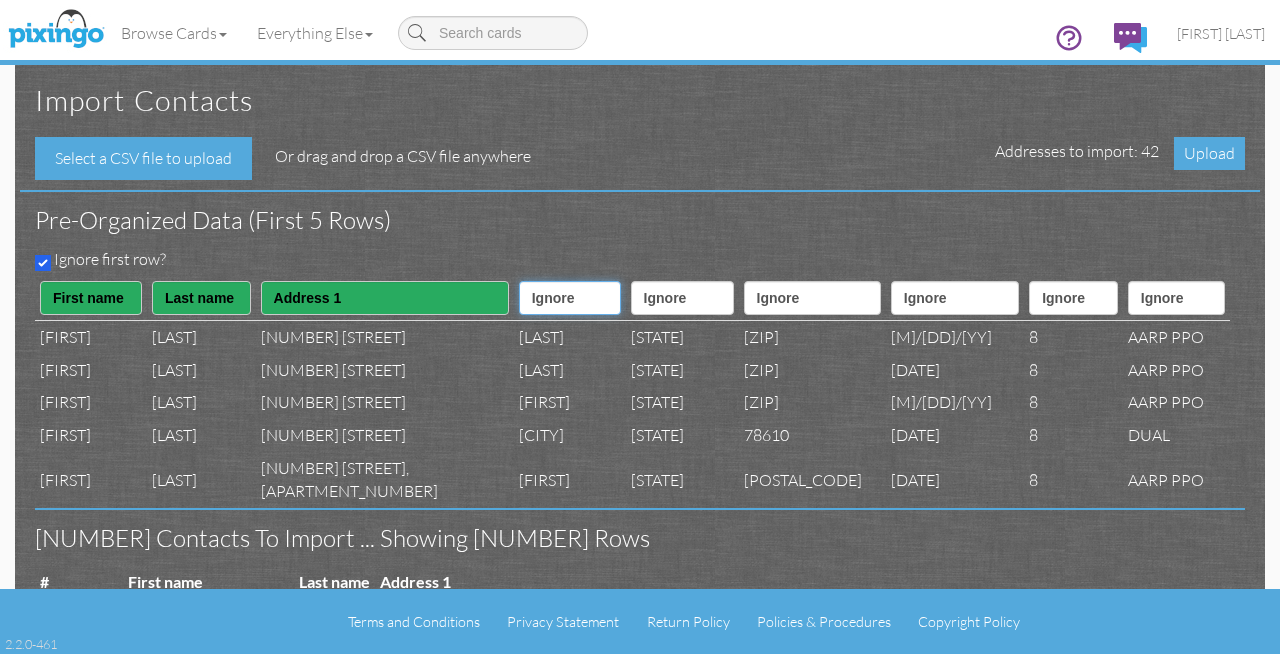 select on "object:[NUMBER]" 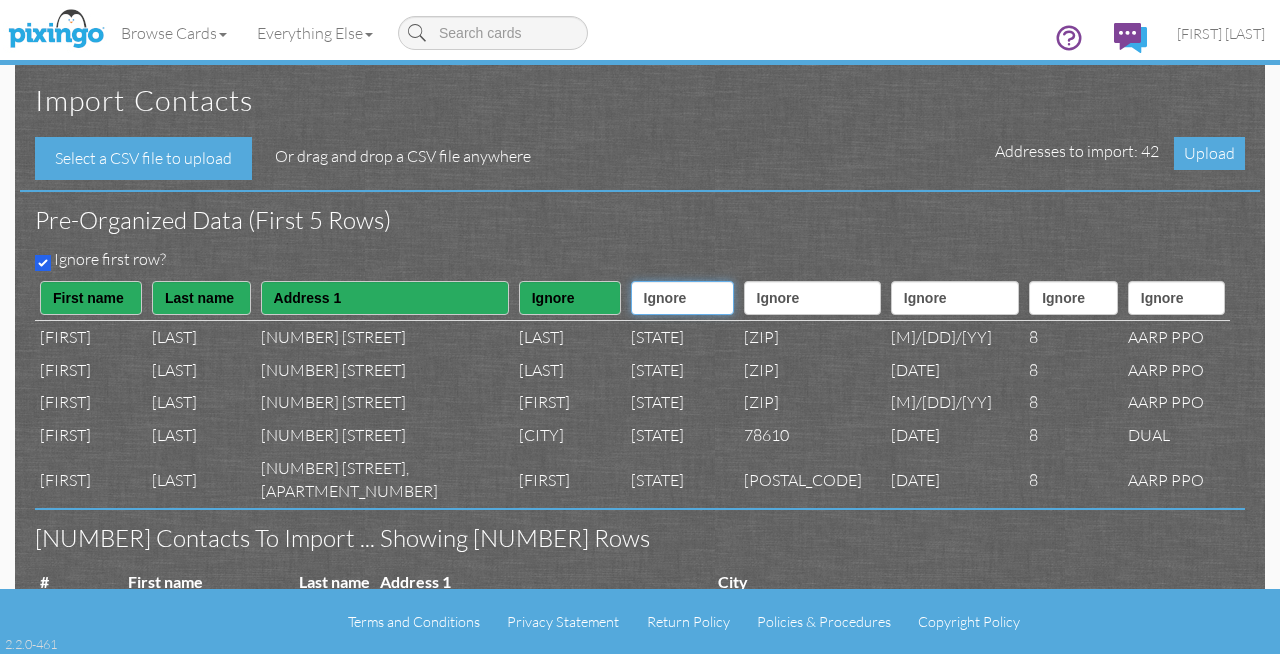 click on "---------- First name Last name ---------- Address 1 Address 2 City State Postal code Country ---------- Anniversary Birthday Company Email Mobile phone Other phone ---------- Spouse Spouse Birthday --- Custom Fields ---" at bounding box center (682, 298) 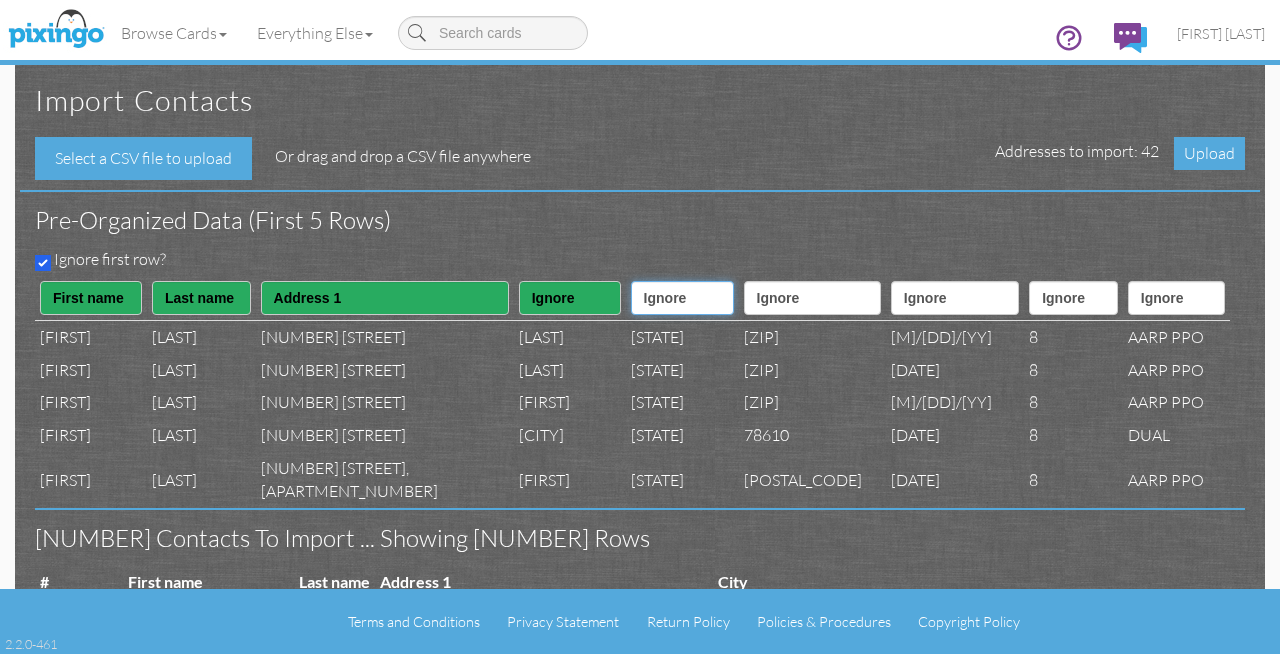 select on "object:[NUMBER]" 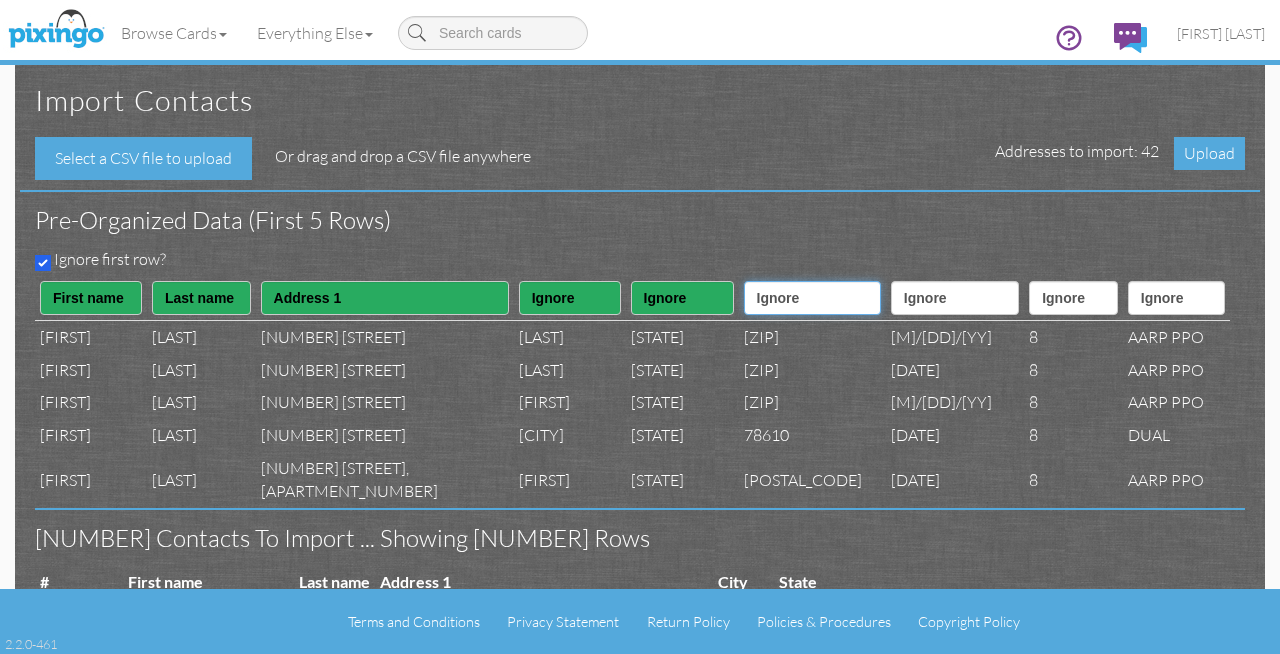 click on "---------- First name Last name ---------- Address 1 Address 2 City State Postal code Country ---------- Anniversary Birthday Company Email Mobile phone Other phone ---------- Spouse Spouse Birthday --- Custom Fields ---" at bounding box center [812, 298] 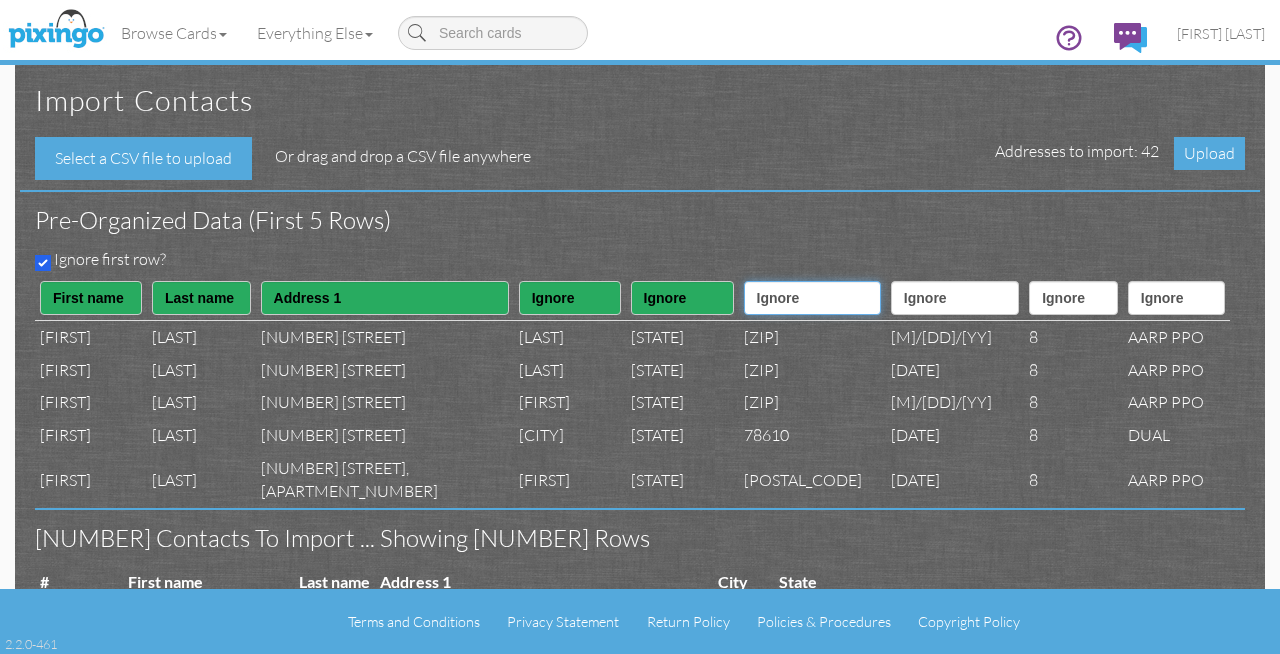 select on "object:551" 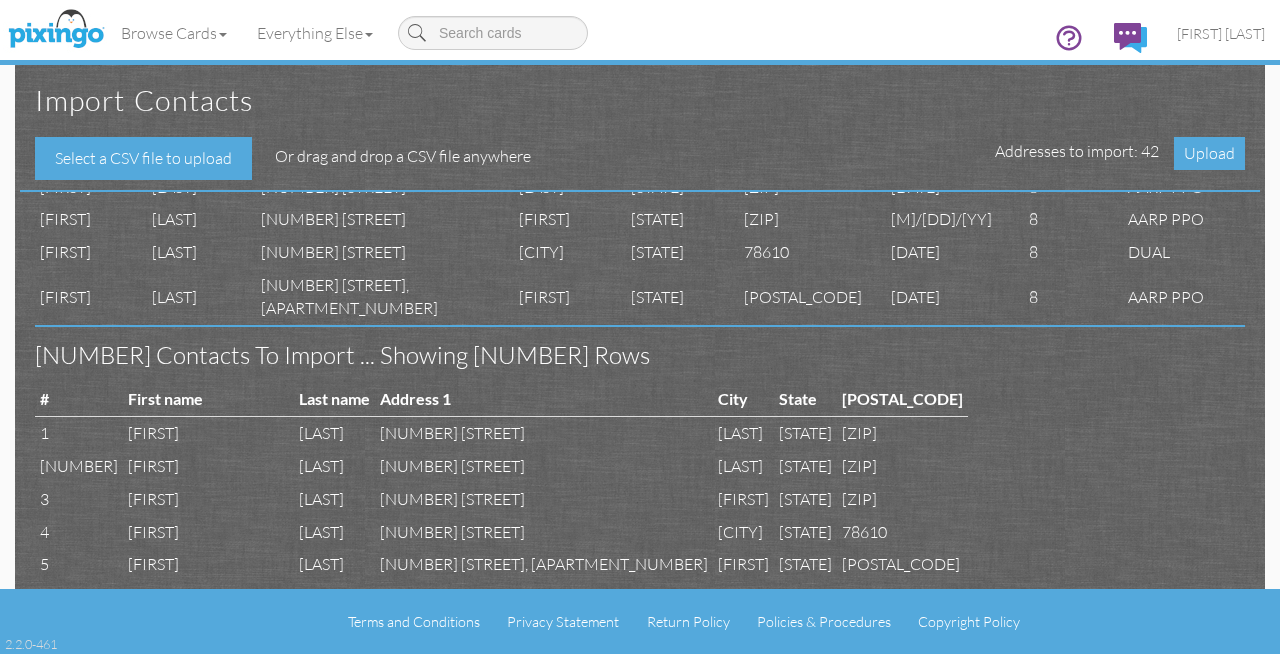 scroll, scrollTop: 0, scrollLeft: 0, axis: both 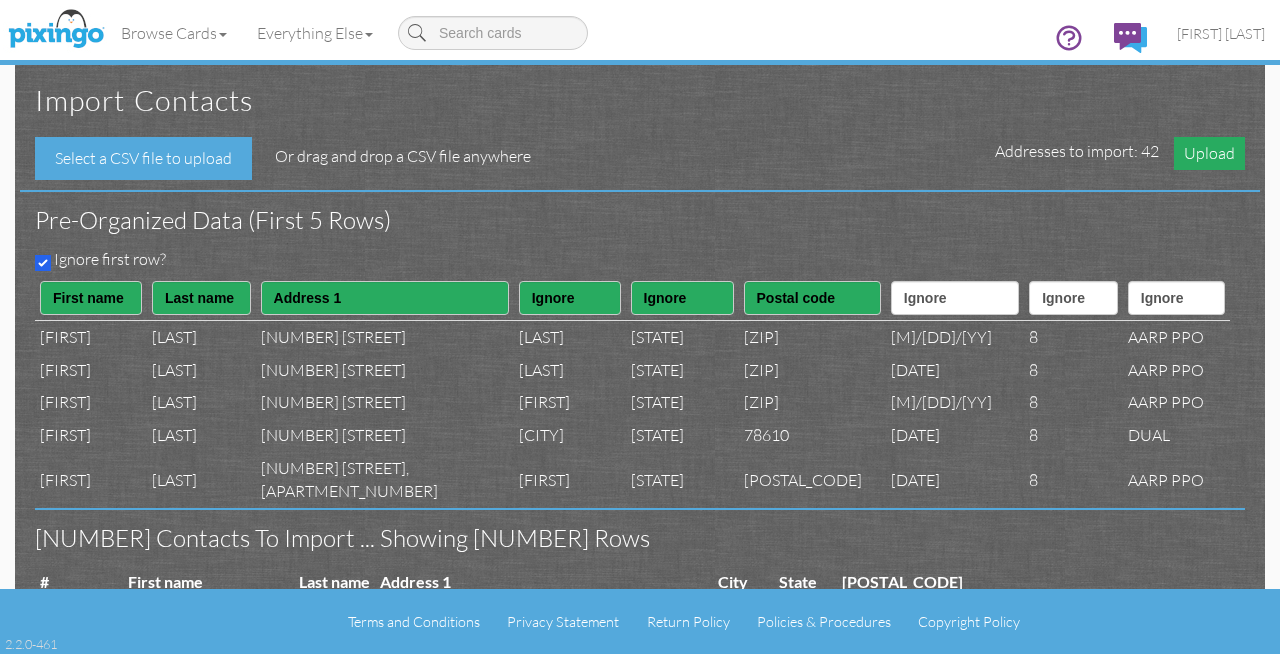 click on "Upload" at bounding box center (1209, 153) 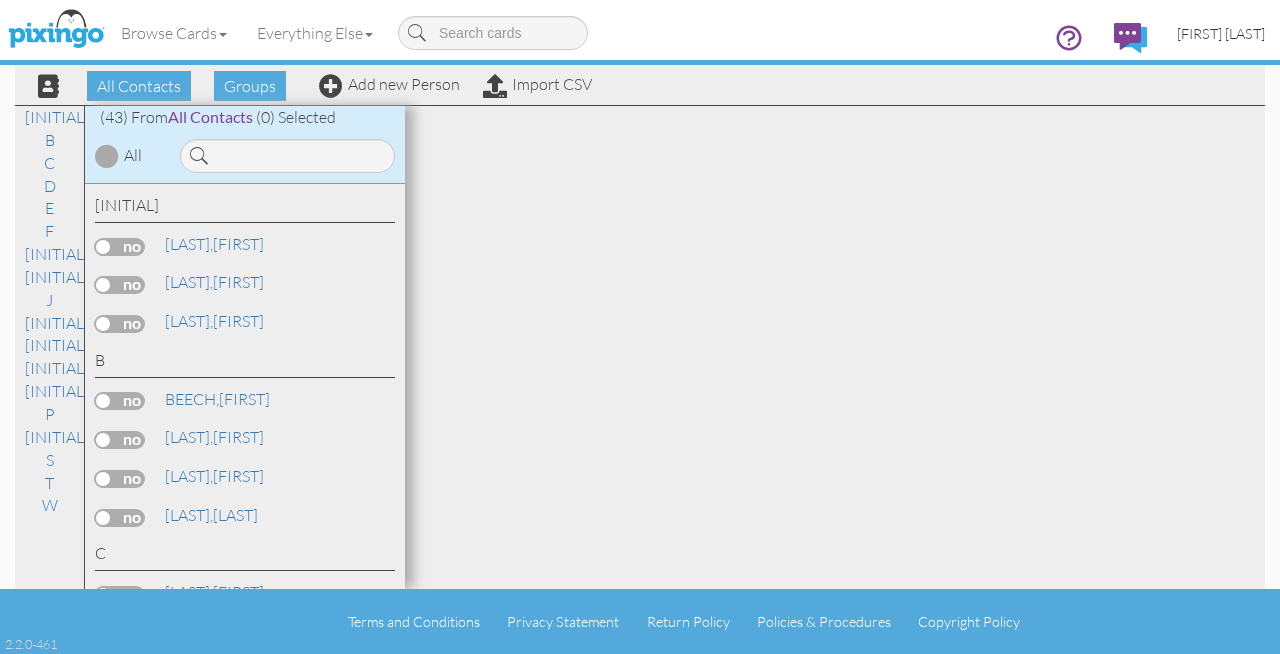 click on "[FIRST] [LAST]" at bounding box center (1221, 33) 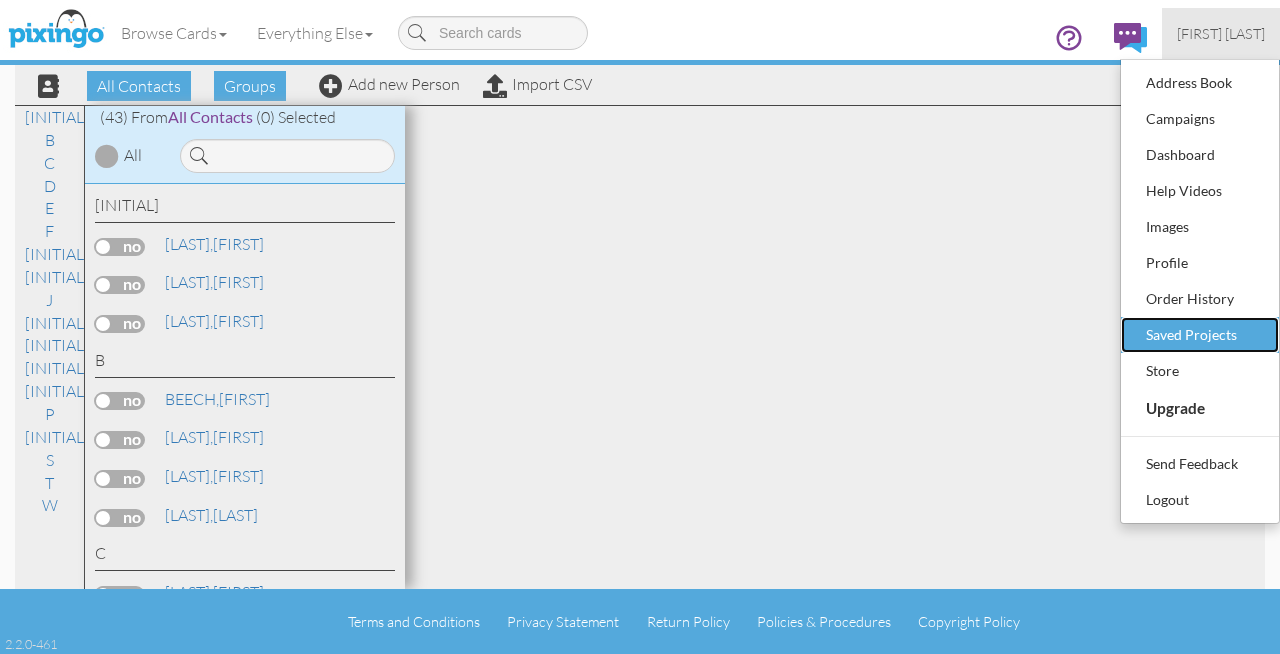 click on "Saved Projects" at bounding box center (1200, 335) 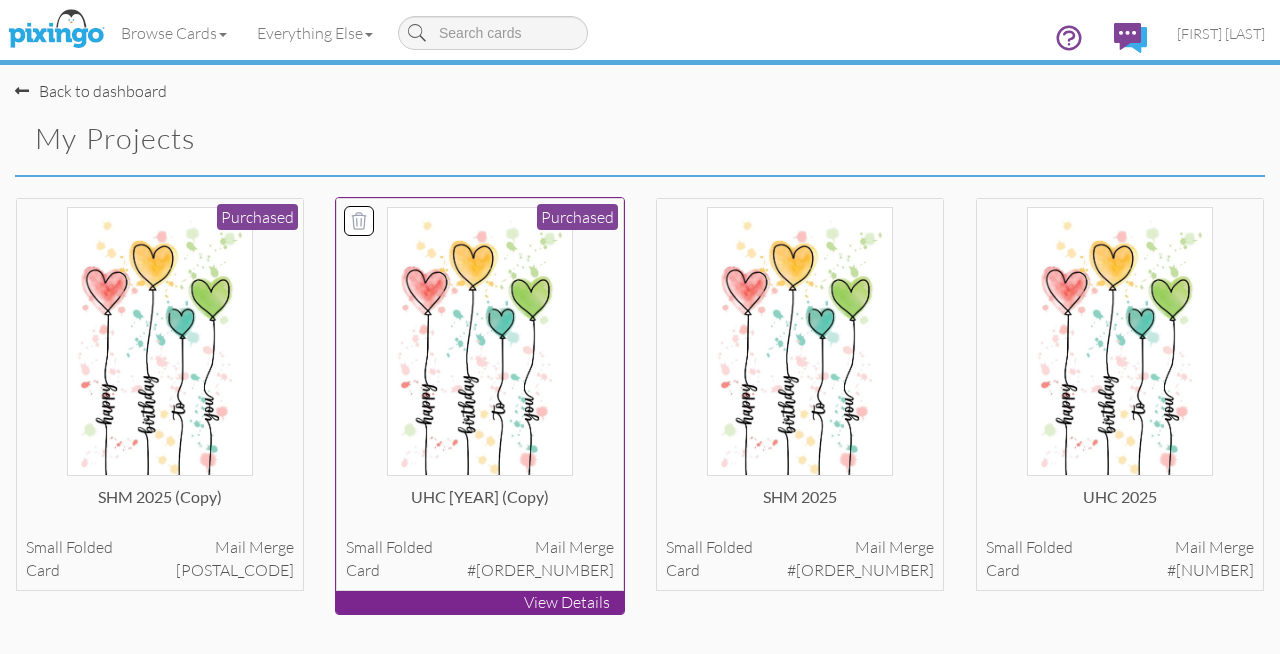 click at bounding box center [479, 341] 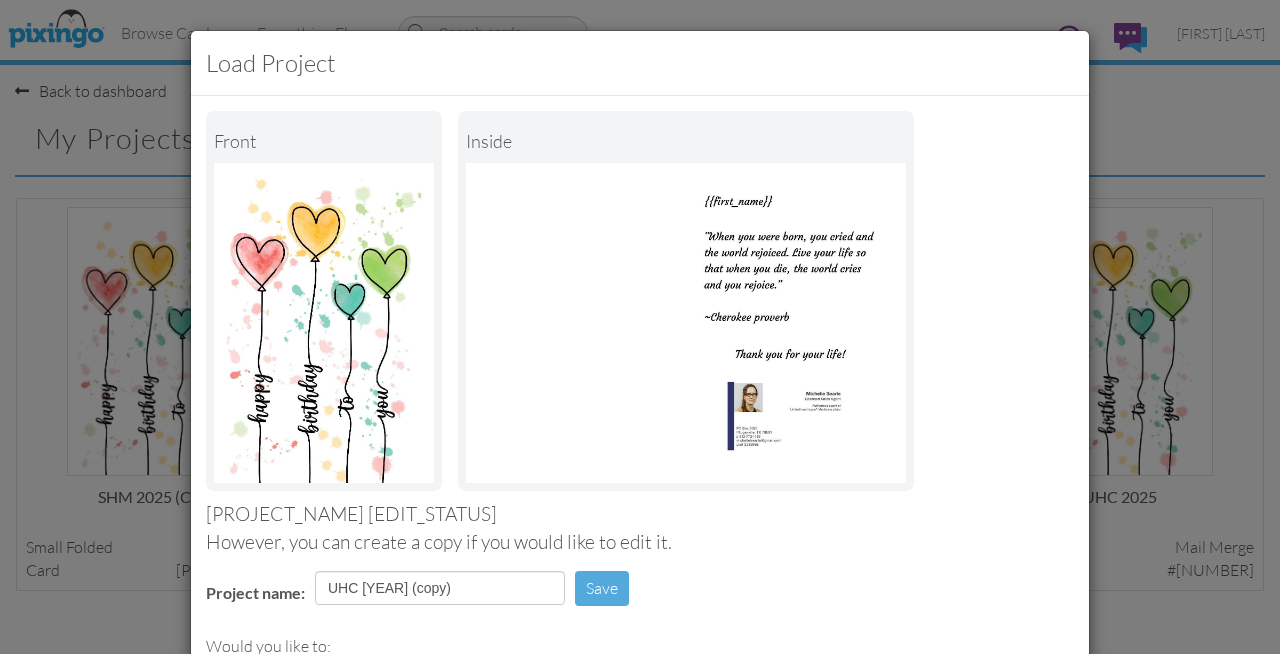 click on "Front
inside
This project was used in a previous order and cannot be
edited.
However, you can create a copy if you would like to edit it.
Project name:
UHC 2025 (copy)
Save
Would you like to:
Open:
Opening the project will allow you to add recipients and packages to it and use it, as is, for an order. However, because this project was used in a previous print, the design cannot be edited.
Copy:
If you'd like to make changes, copy will create a duplicate project that can be edited. Enjoy!
Delete:" at bounding box center (640, 462) 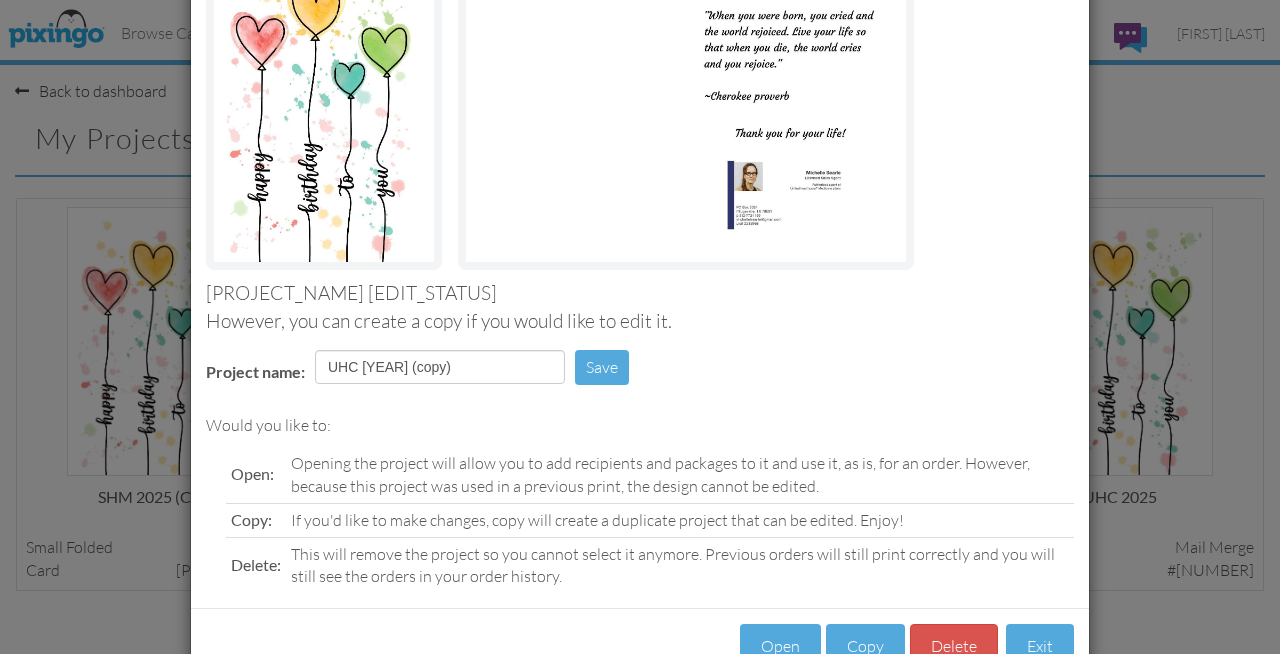 scroll, scrollTop: 282, scrollLeft: 0, axis: vertical 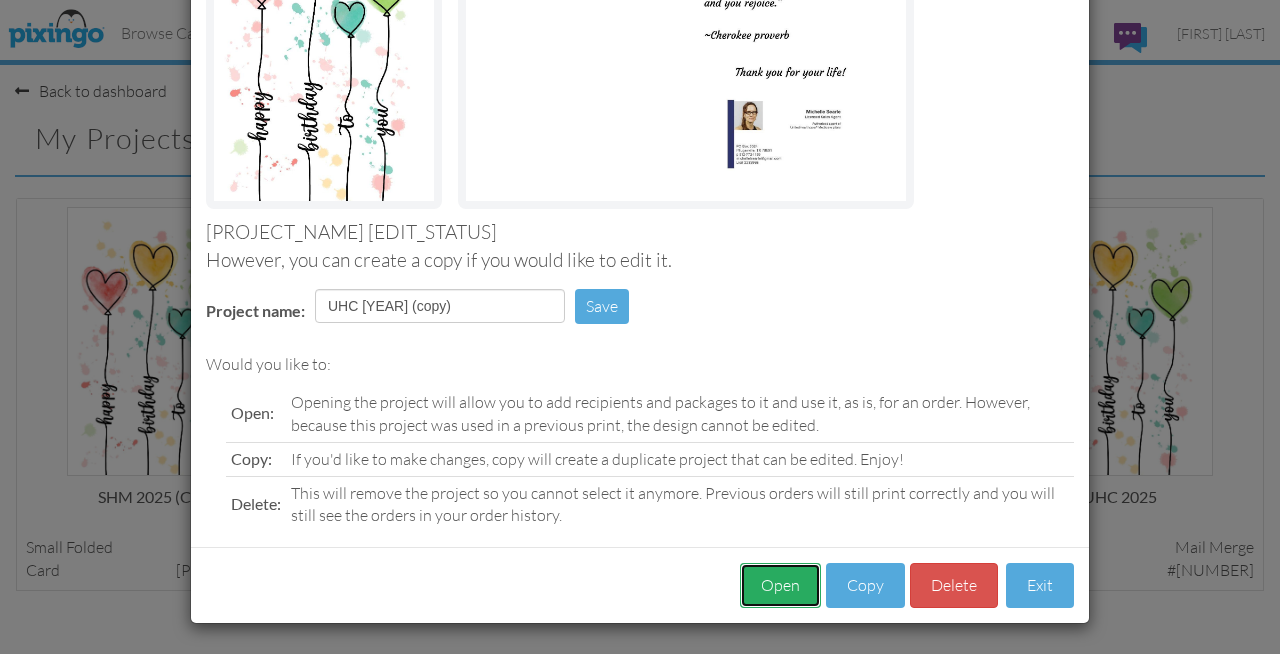 click on "Open" at bounding box center [780, 585] 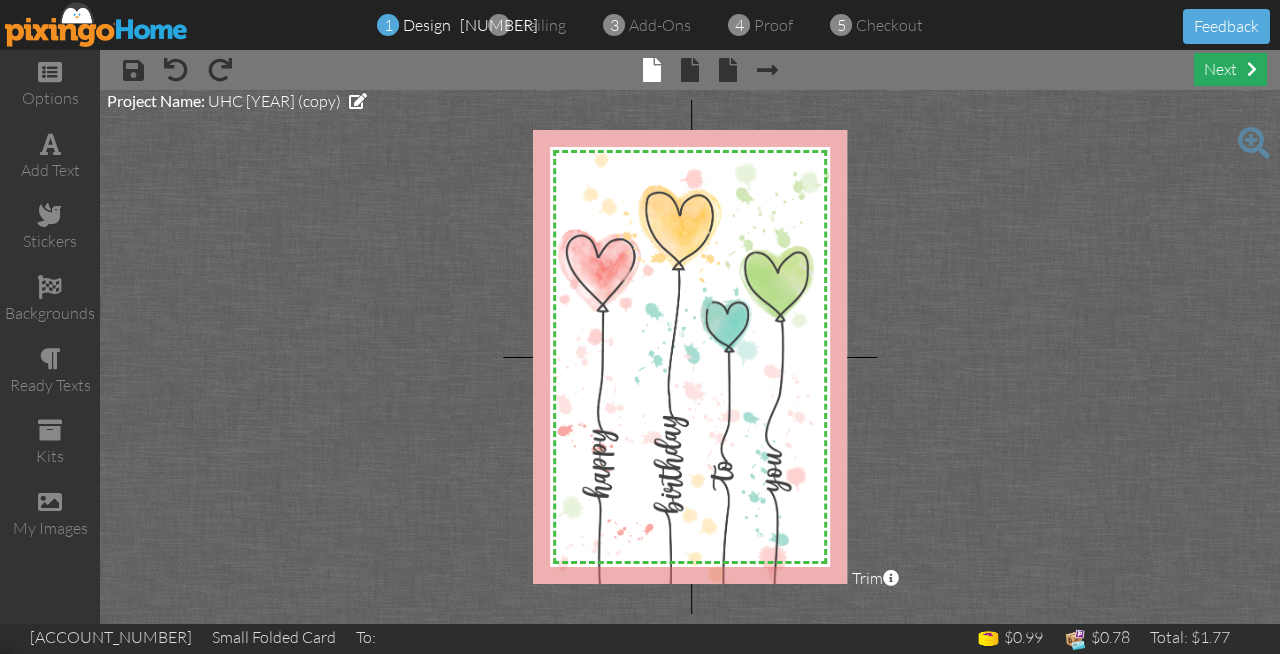 click on "next" at bounding box center [1230, 69] 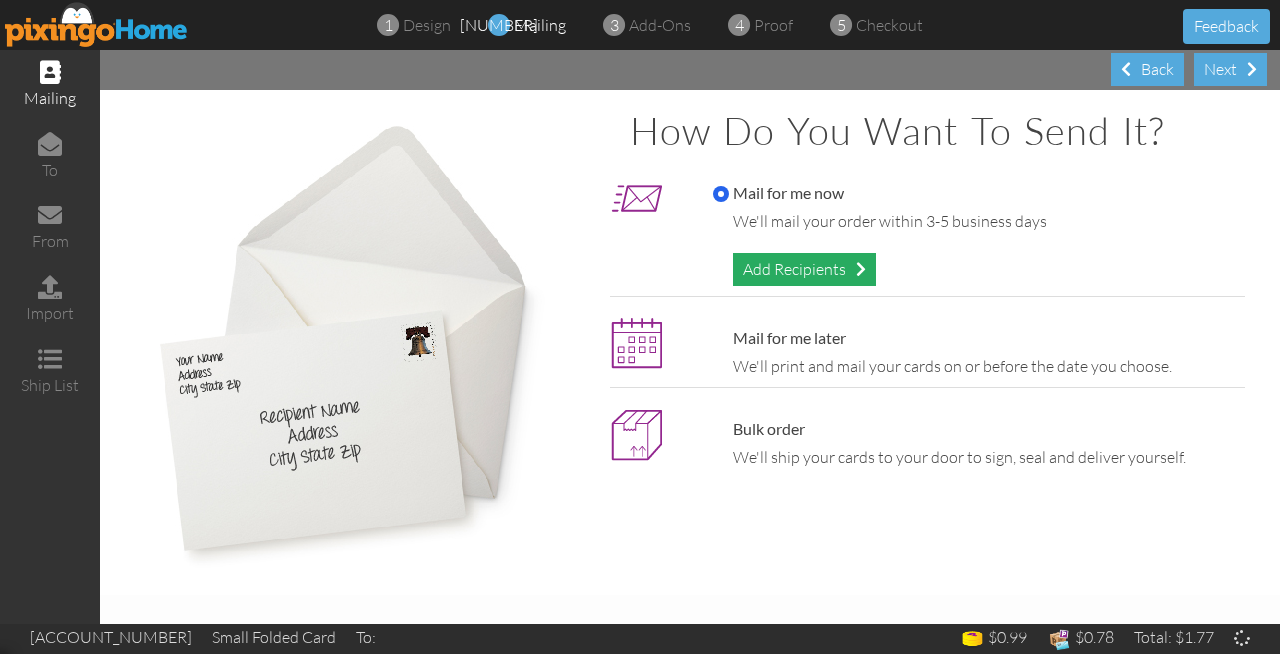 click on "Add Recipients" at bounding box center [804, 269] 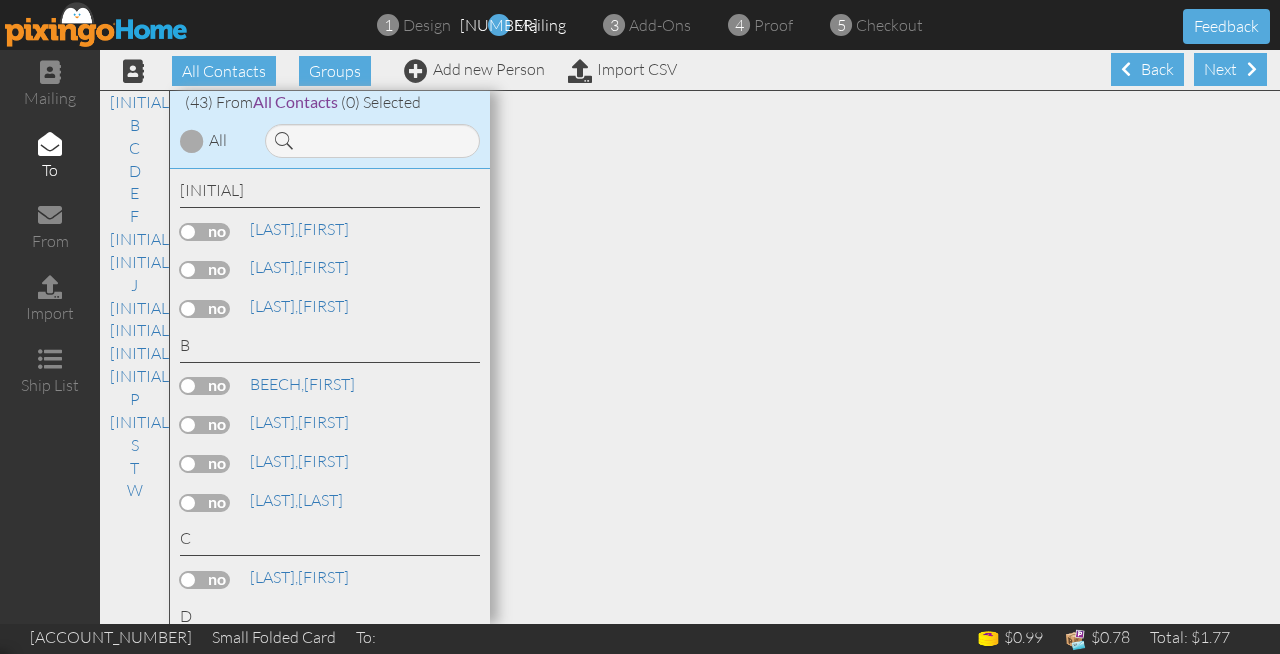 click at bounding box center [192, 141] 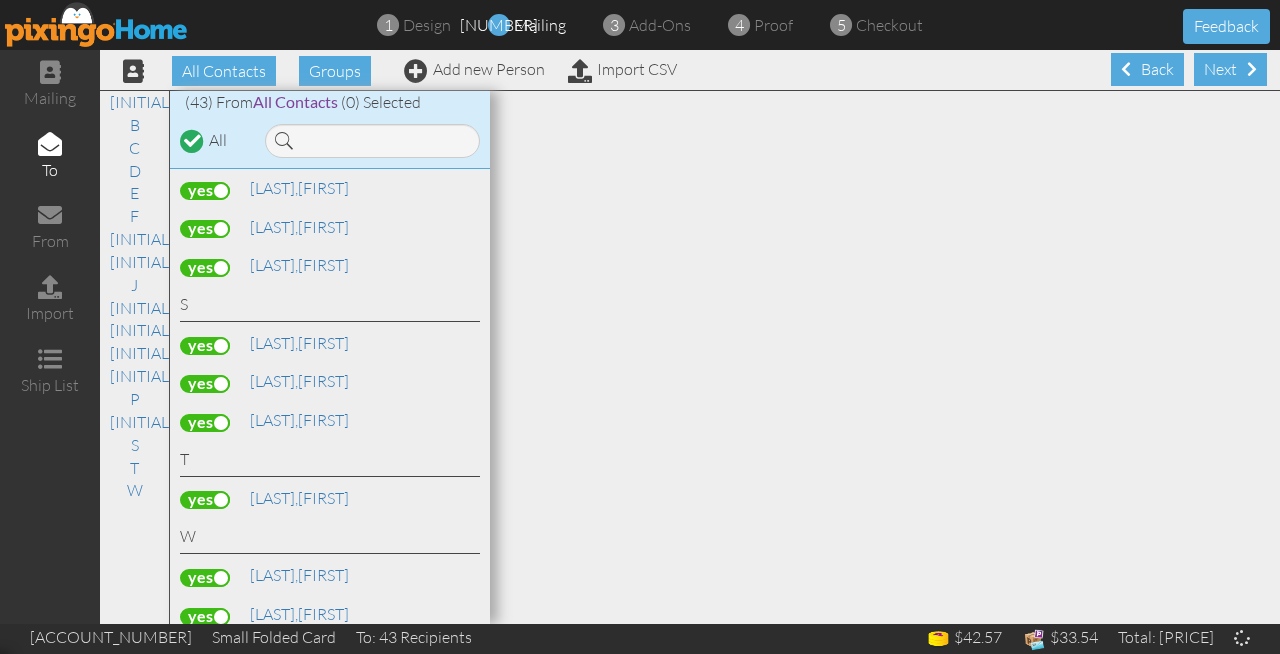 scroll, scrollTop: 1793, scrollLeft: 0, axis: vertical 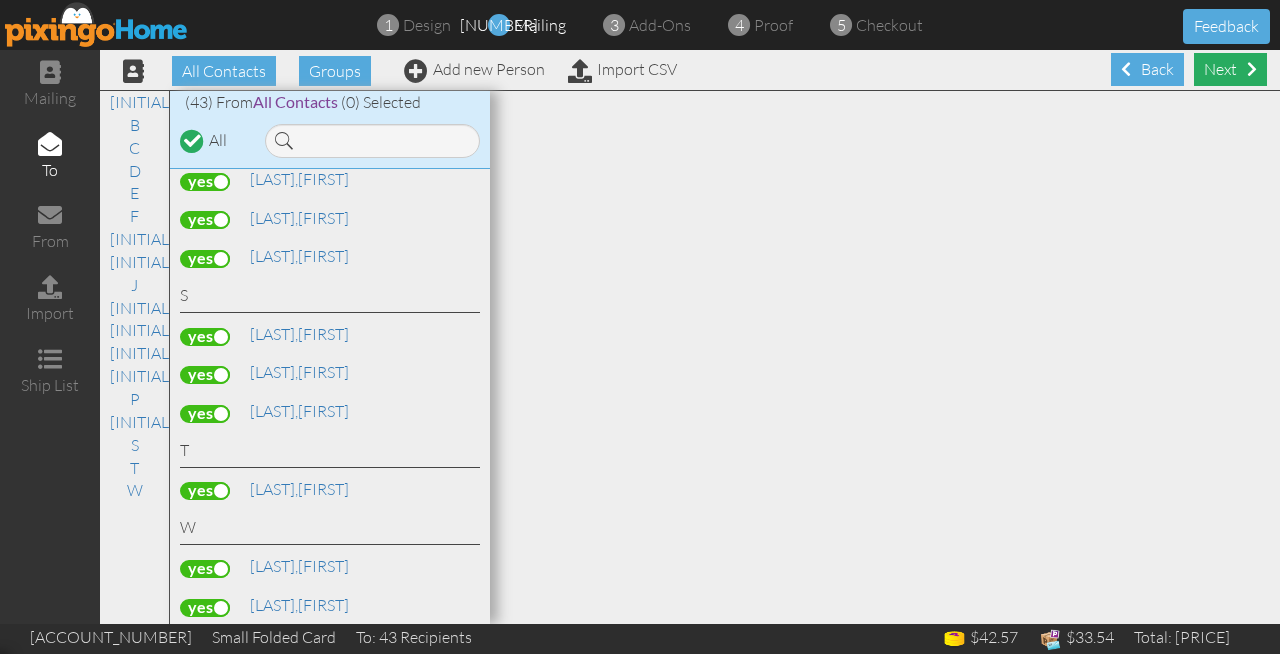 click on "Next" at bounding box center [1230, 69] 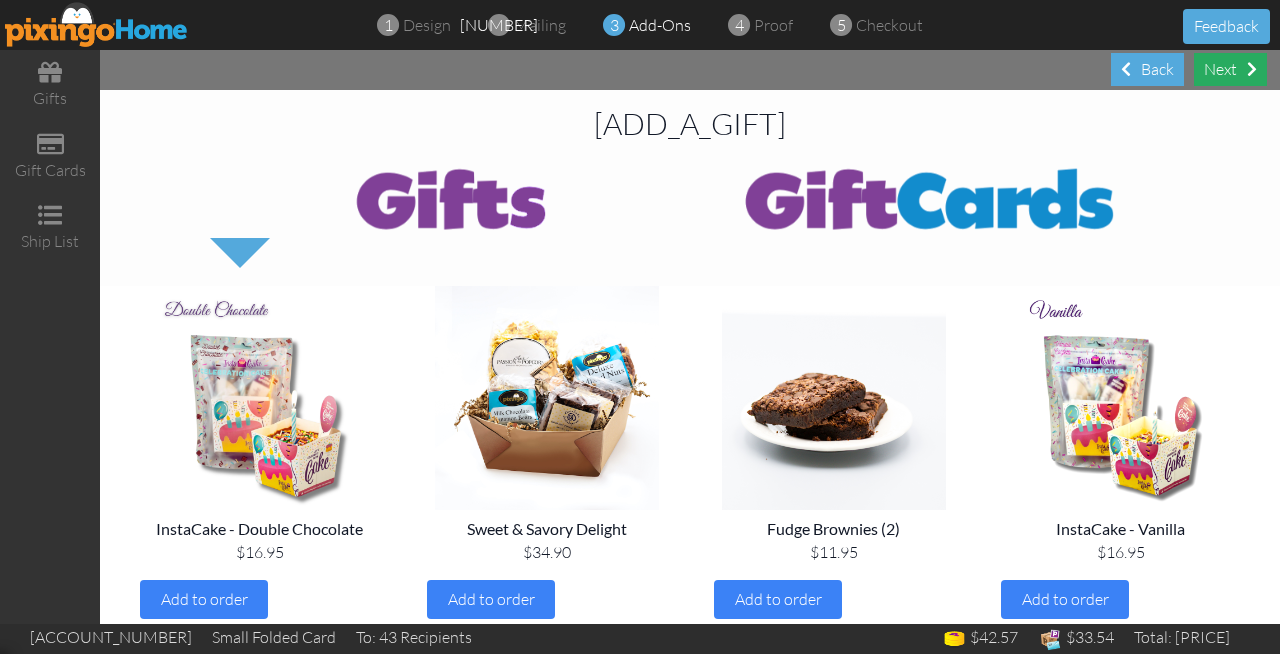 click on "Next" at bounding box center (1230, 69) 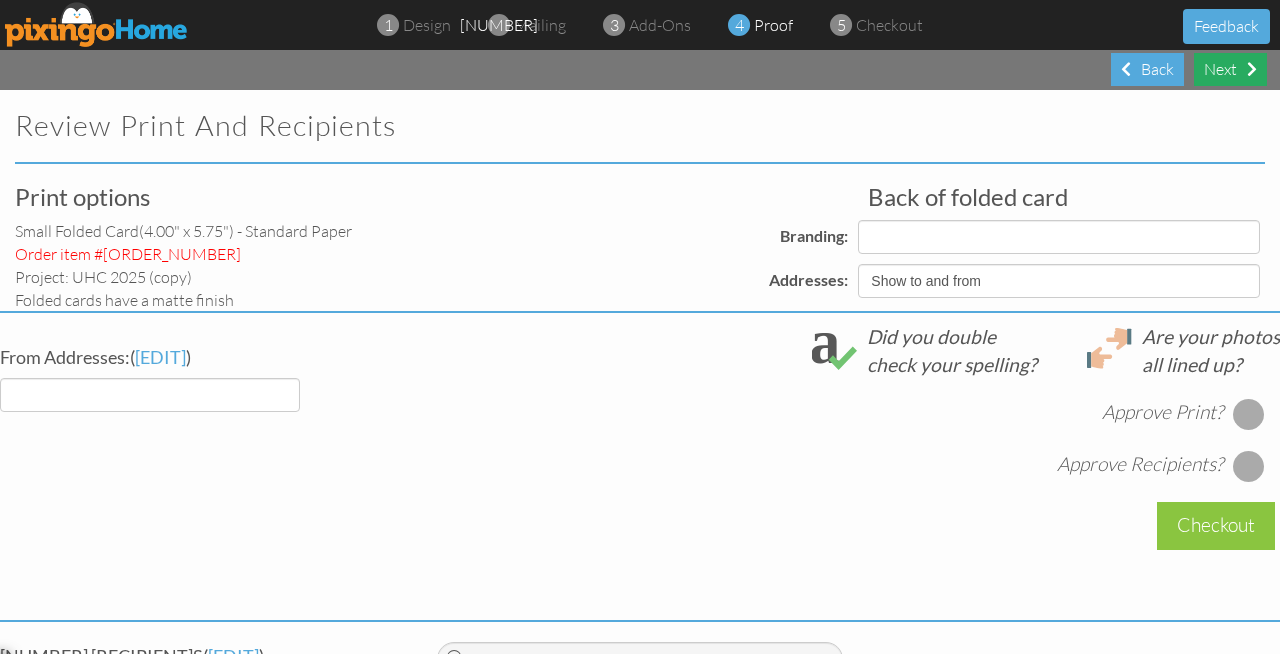 select on "[OBJECT_ID]" 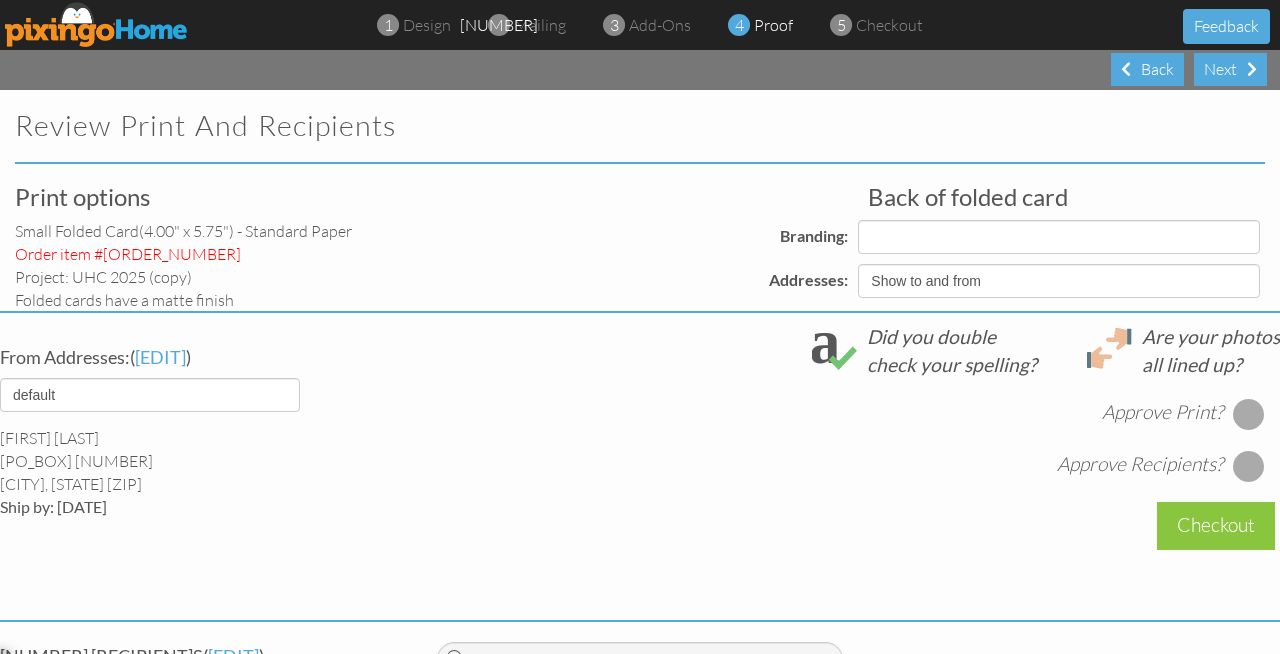select on "[OBJECT_ID]" 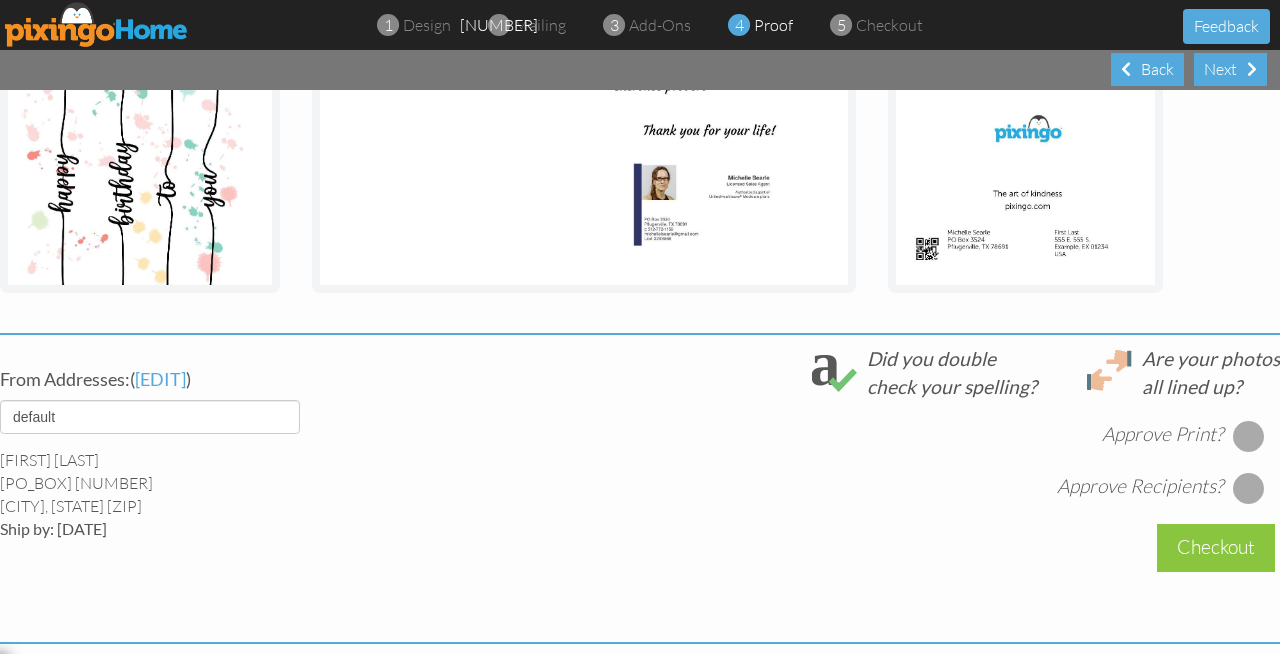 scroll, scrollTop: 504, scrollLeft: 0, axis: vertical 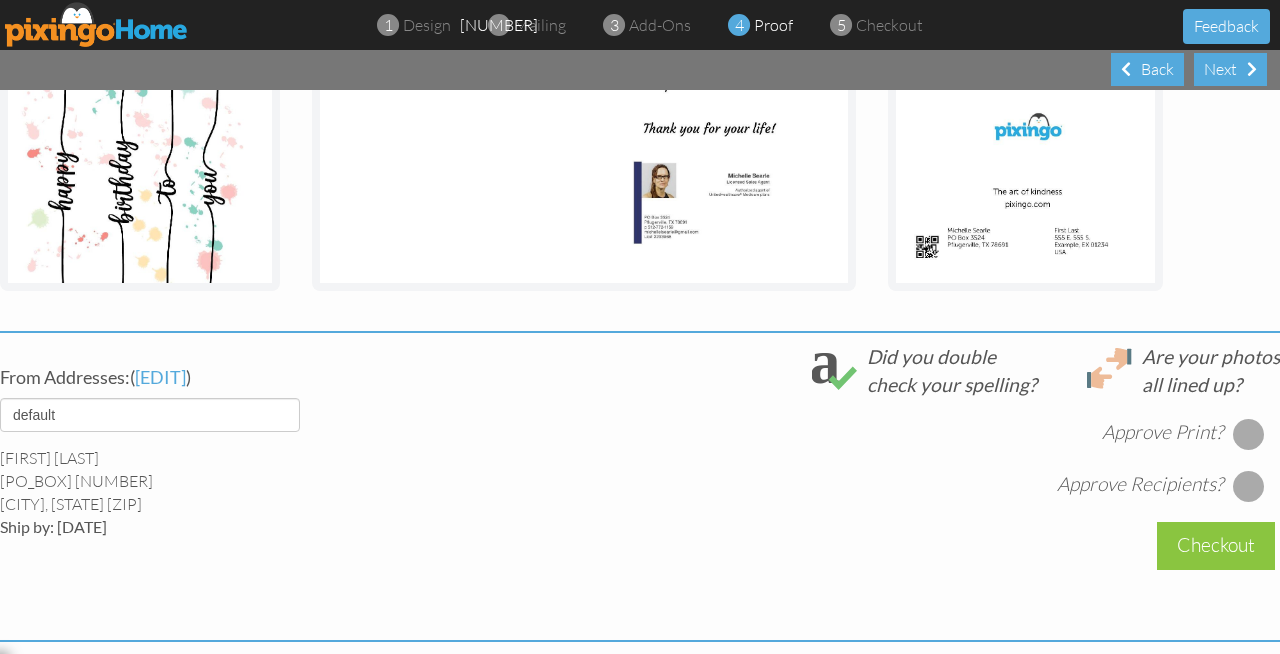 click at bounding box center [1249, 434] 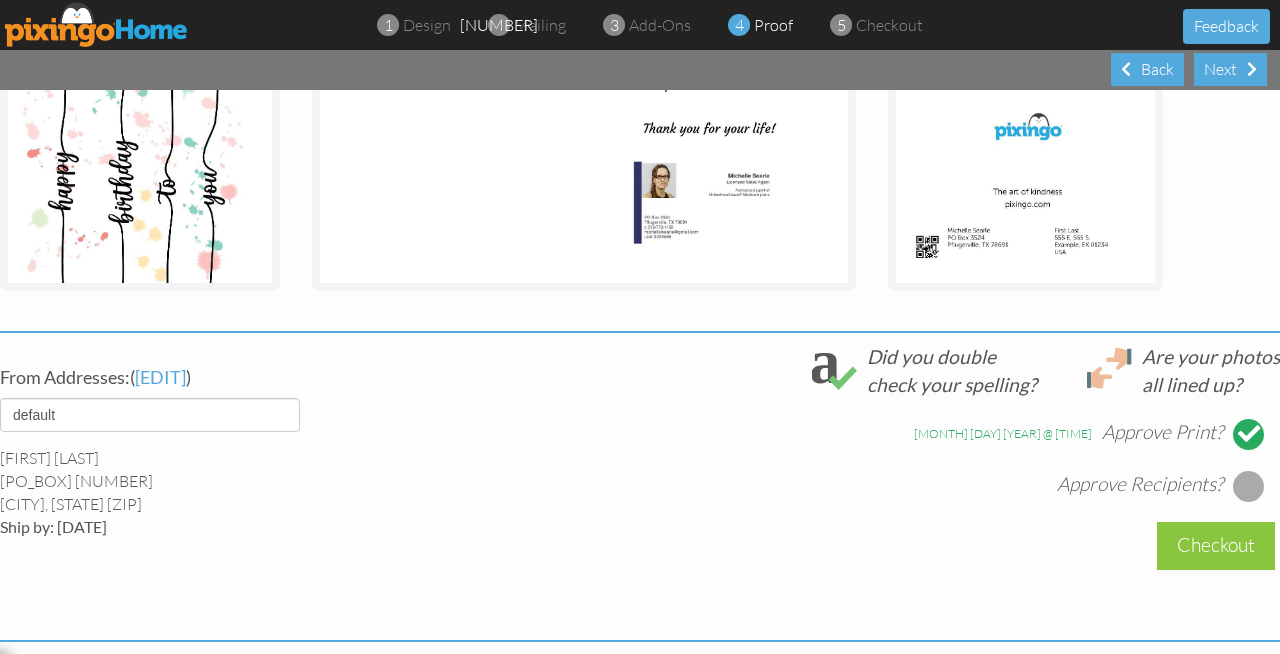 click at bounding box center [1249, 486] 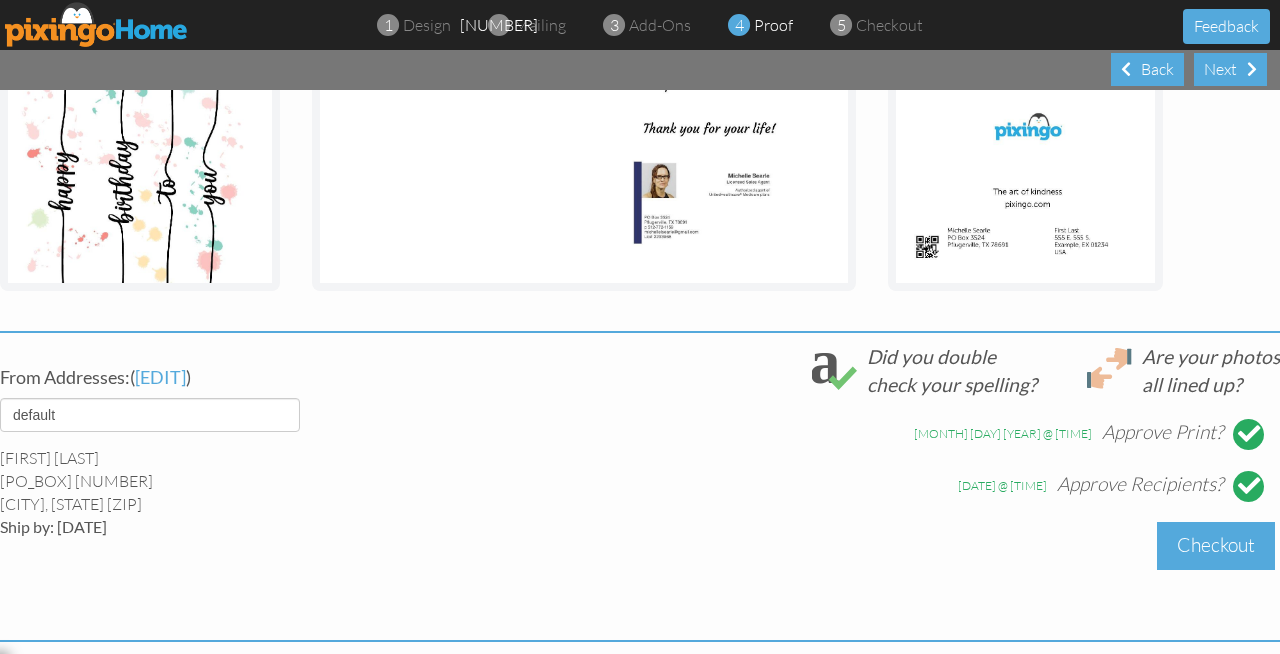 click on "Checkout" at bounding box center (1216, 545) 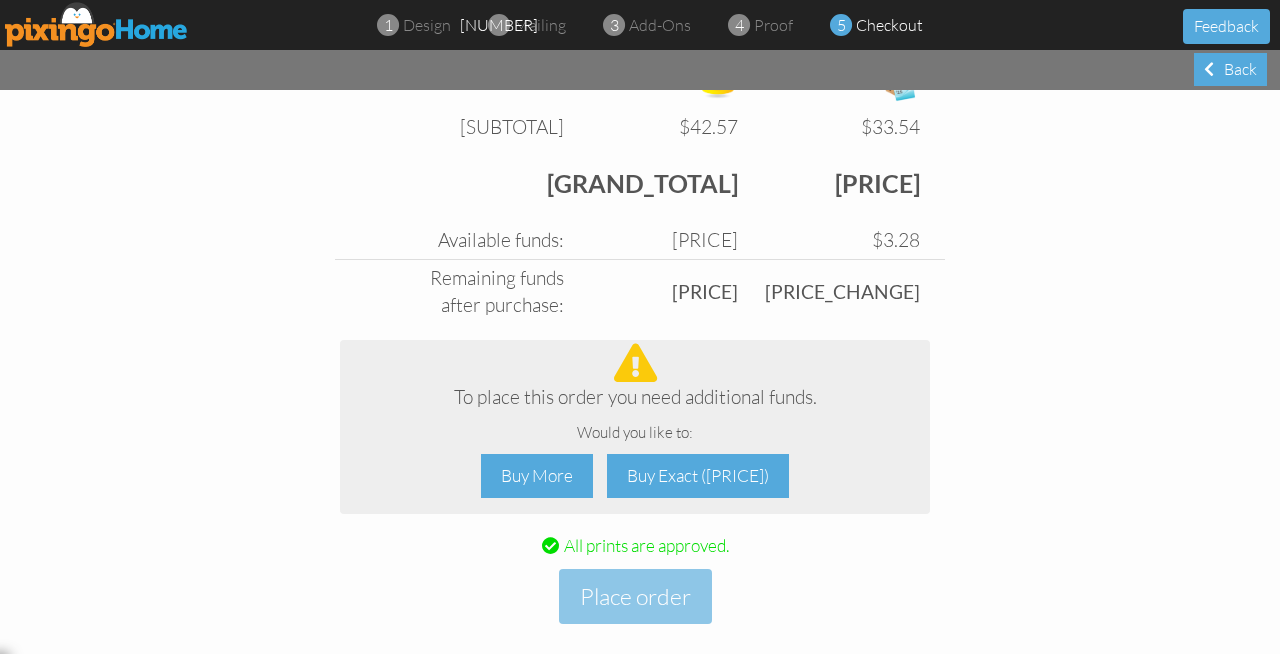 scroll, scrollTop: 839, scrollLeft: 0, axis: vertical 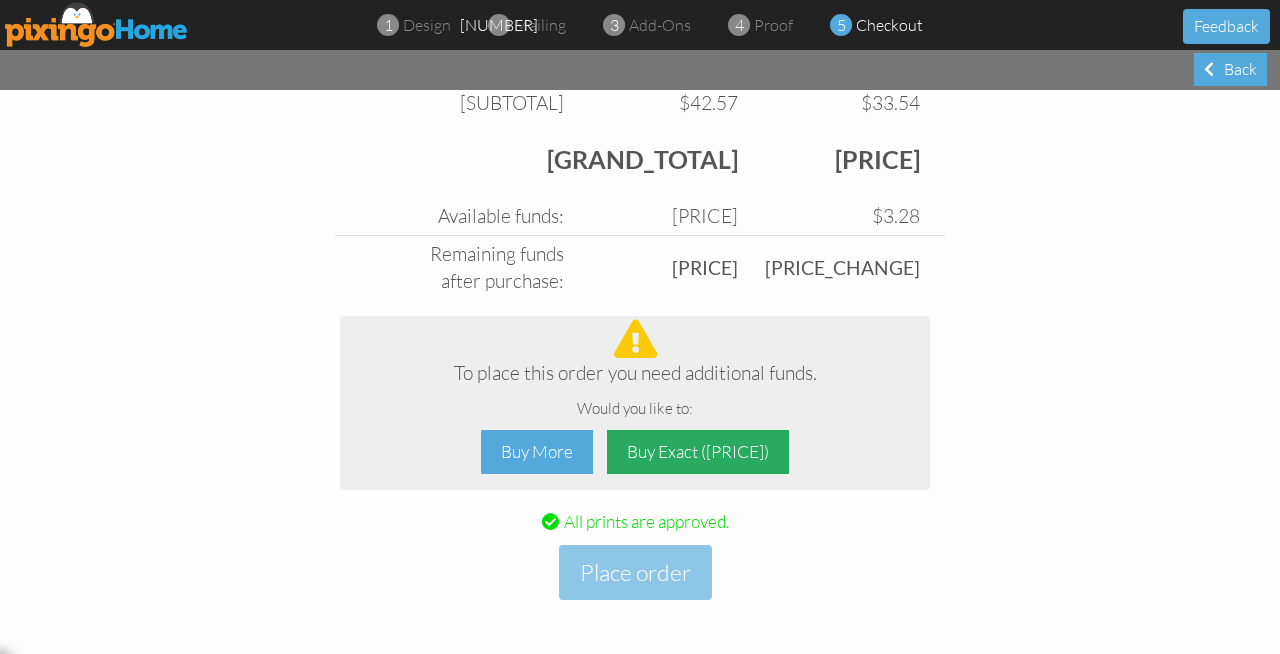 click on "Buy Exact ([PRICE])" at bounding box center (698, 452) 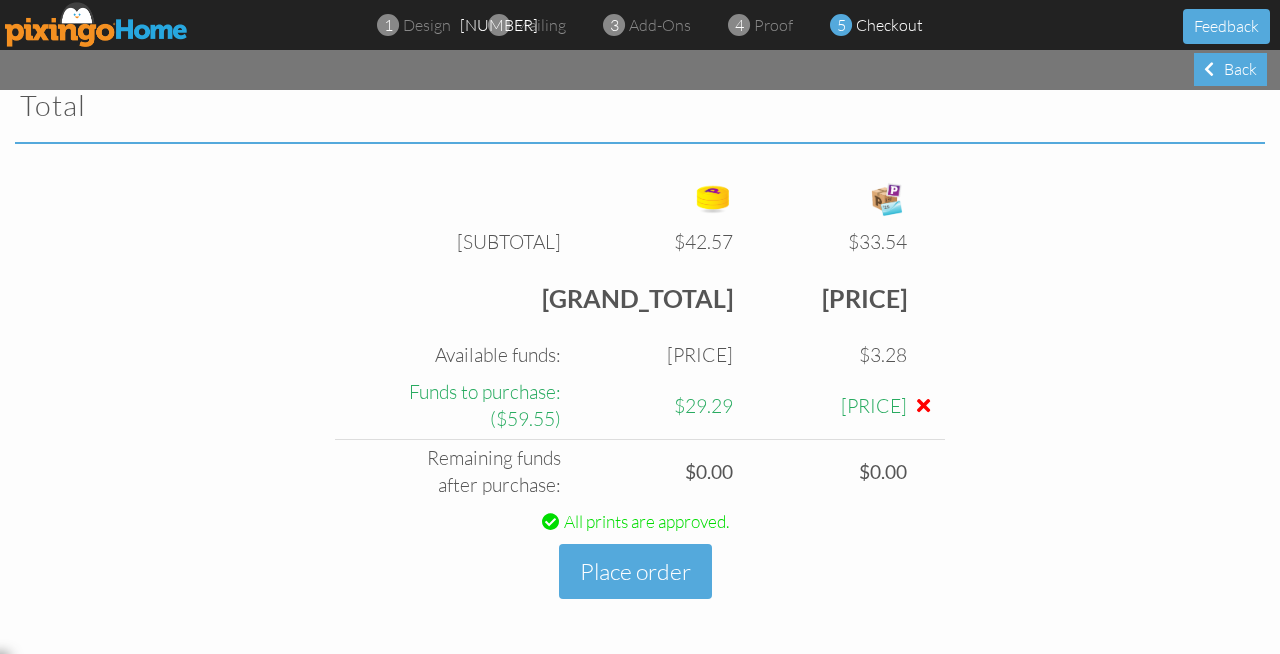 scroll, scrollTop: 700, scrollLeft: 0, axis: vertical 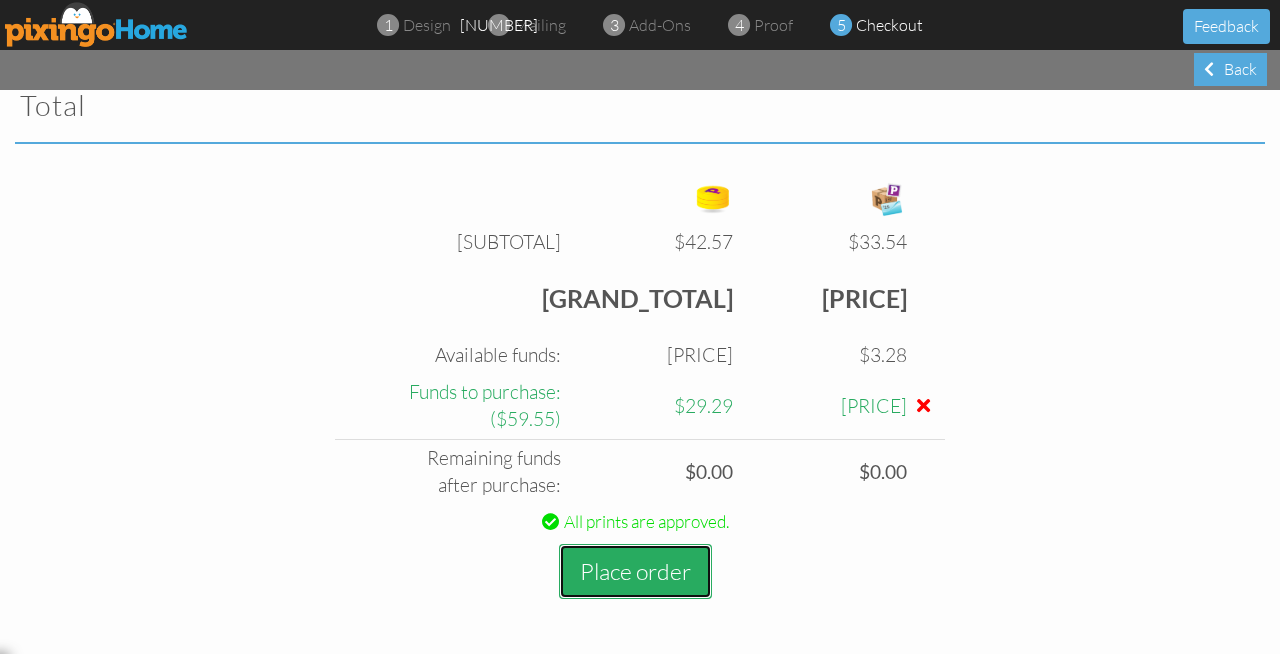 click on "Place order" at bounding box center (635, 571) 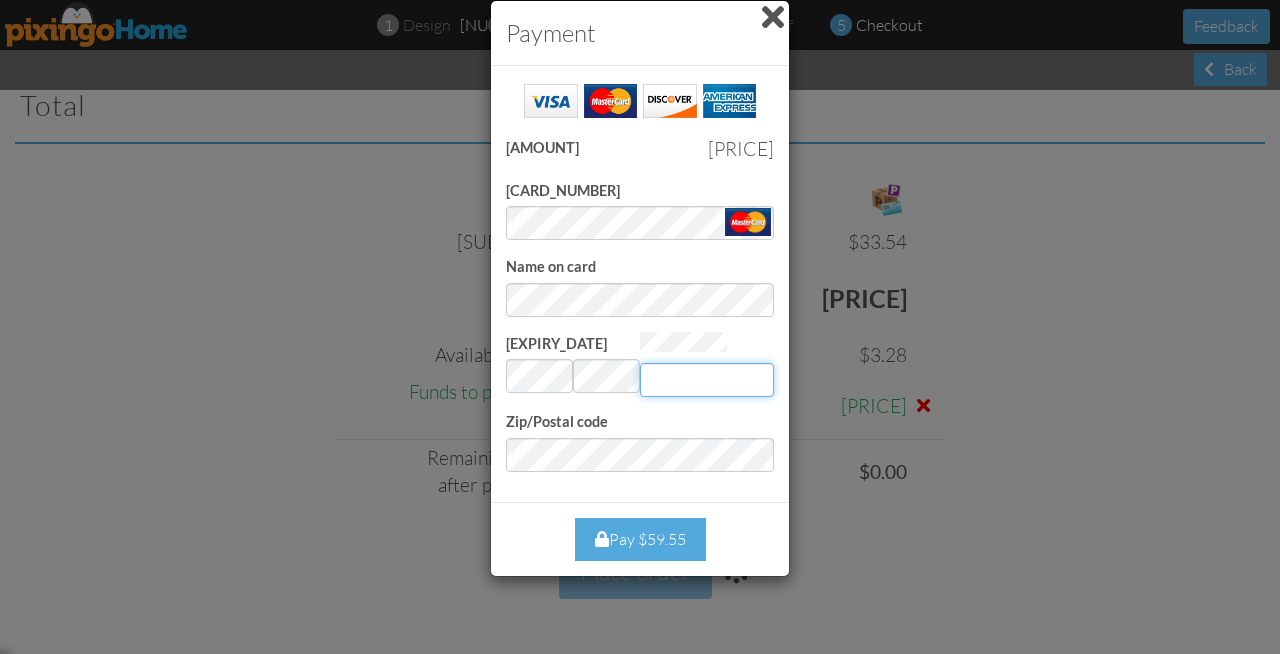 click on "[EXPIRY_DATE]" at bounding box center [707, 380] 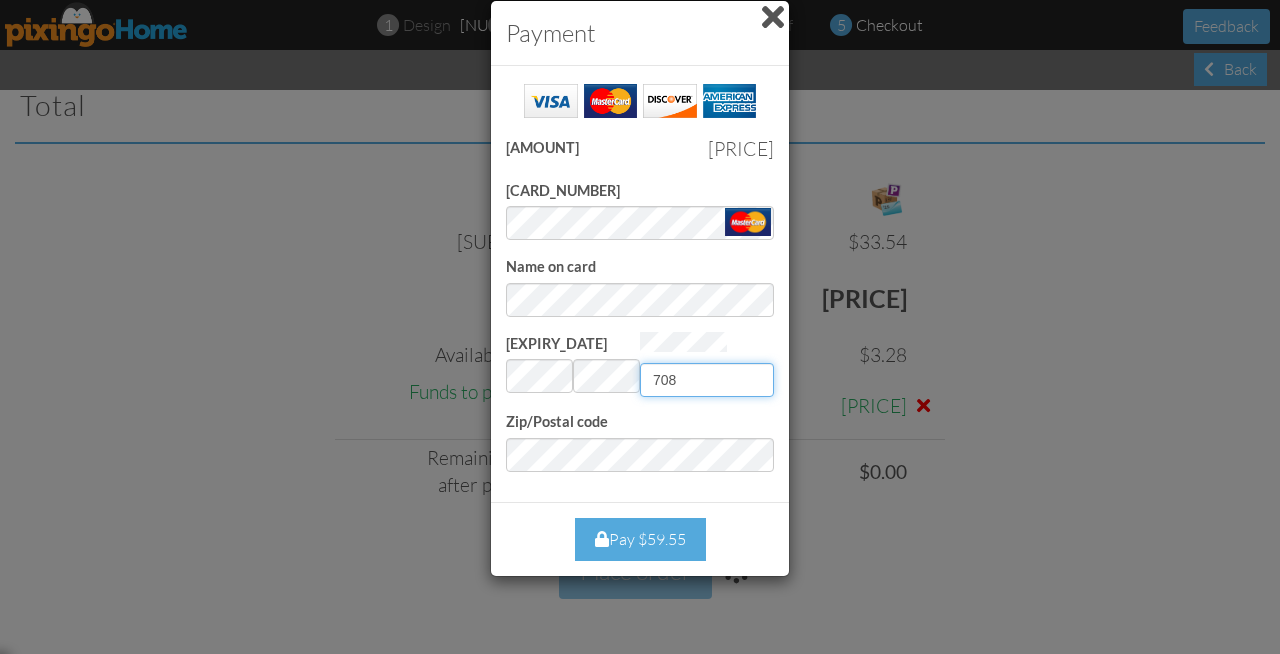 type on "708" 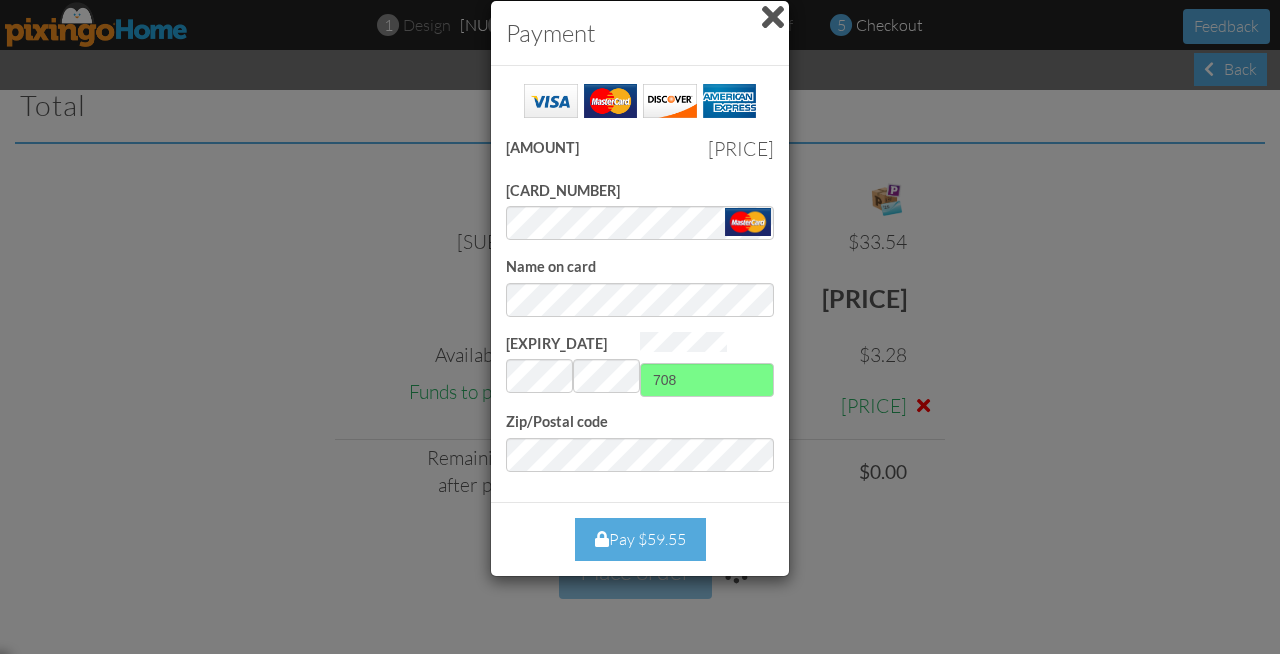 click on "Pay $59.55" at bounding box center [640, 539] 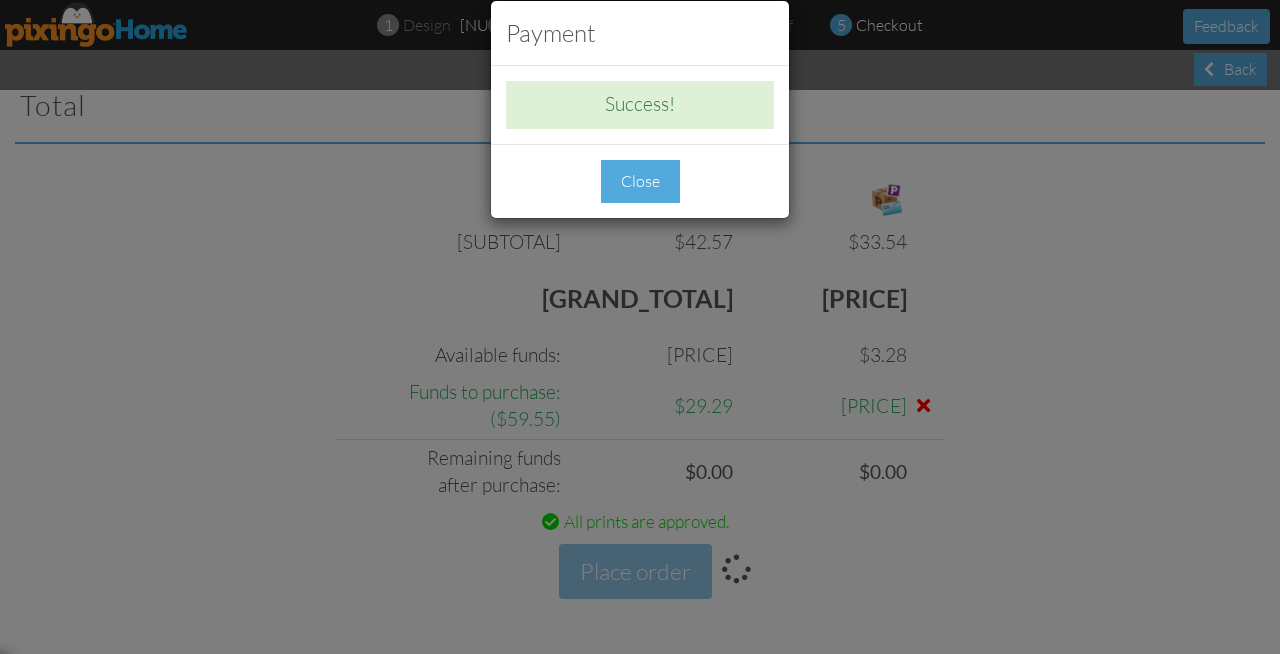 click on "Close" at bounding box center (640, 181) 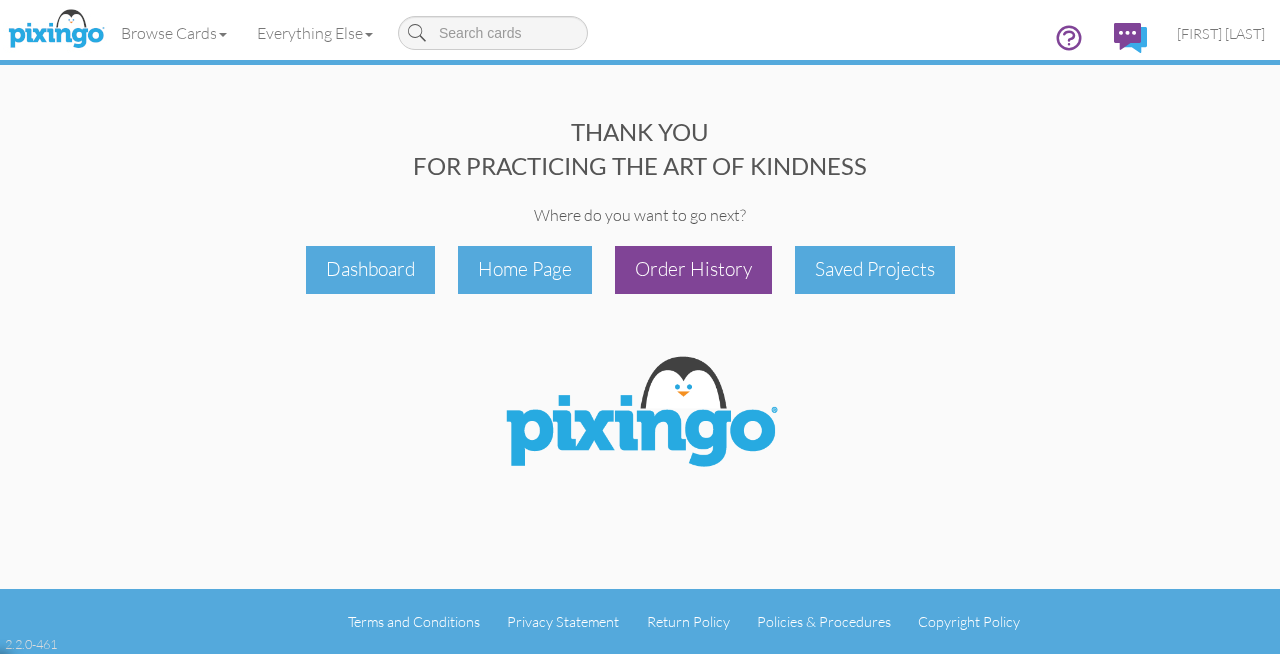 click on "Order History" at bounding box center (693, 269) 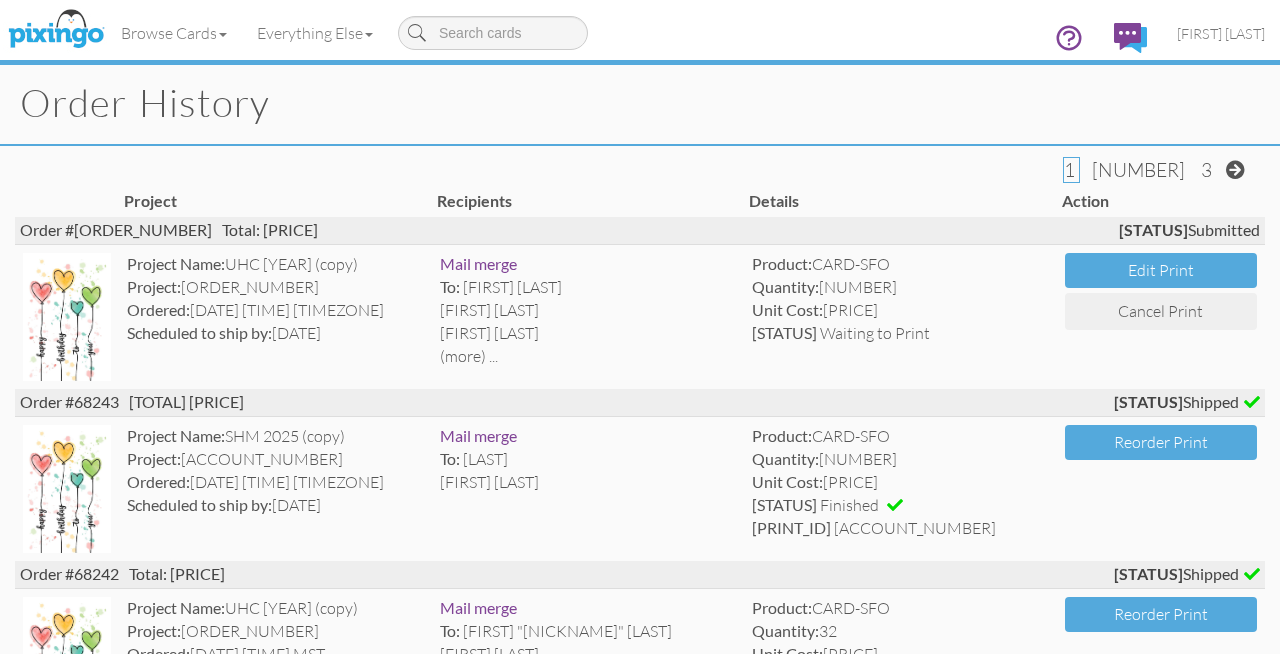 scroll, scrollTop: 0, scrollLeft: 0, axis: both 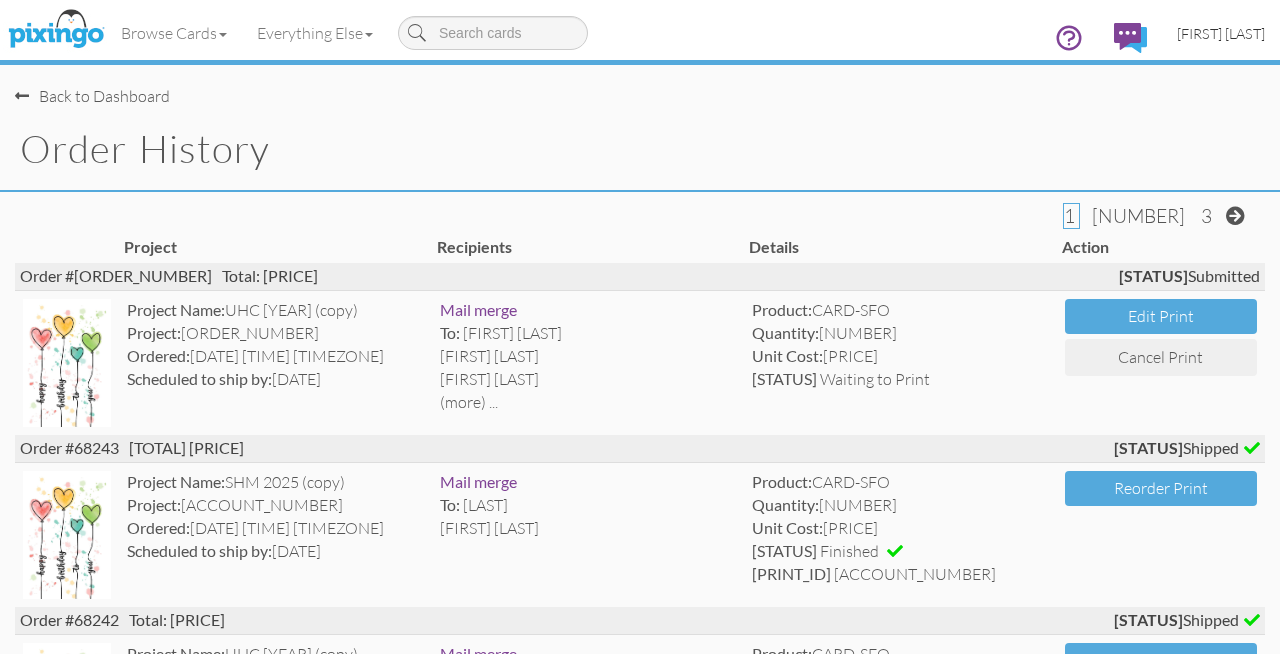 click on "[FIRST] [LAST]" at bounding box center [1221, 33] 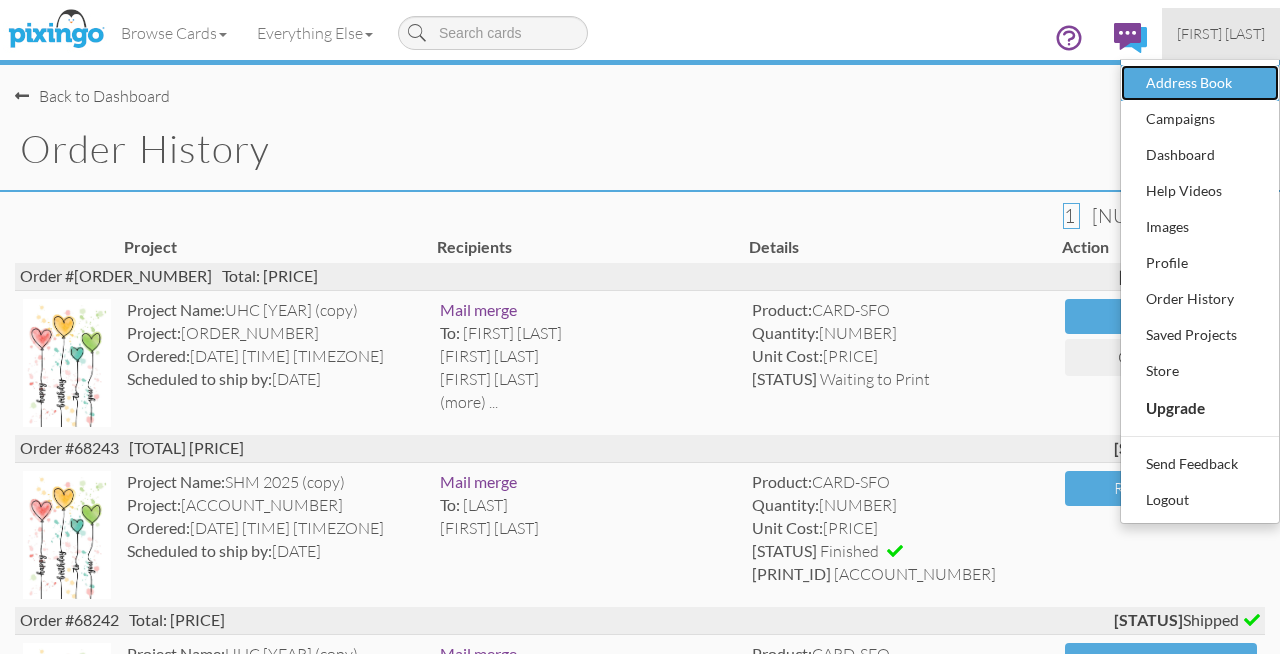 click on "Address Book" at bounding box center [1200, 83] 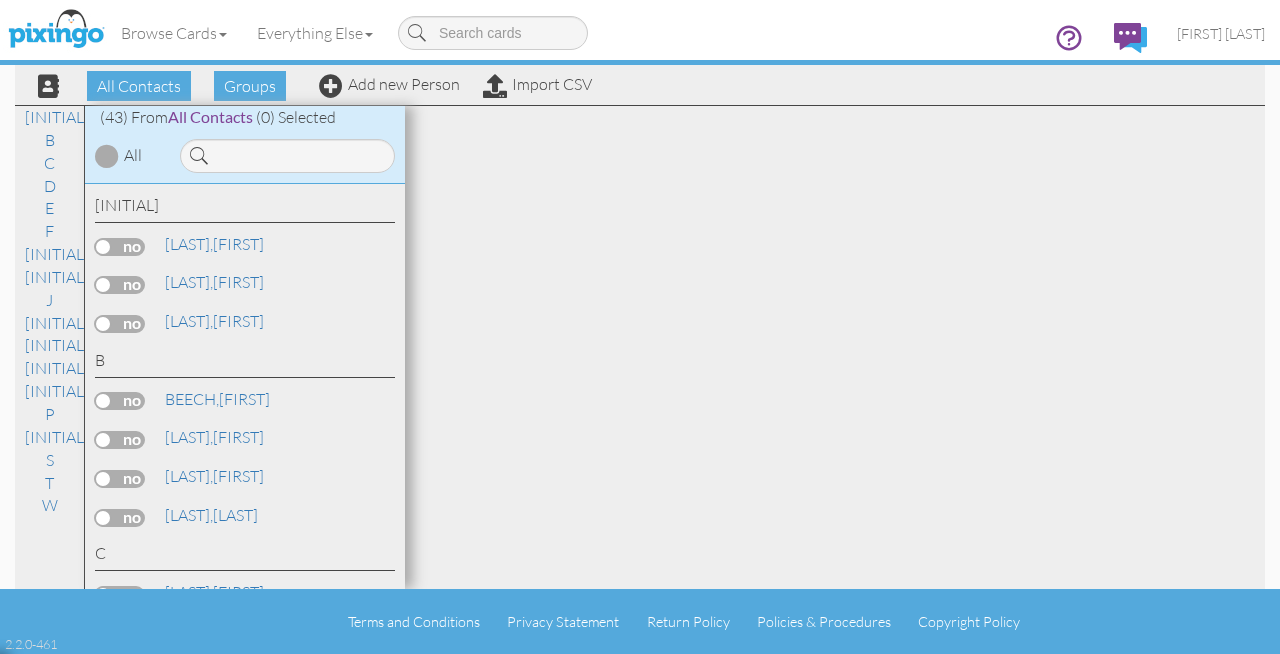 click at bounding box center [107, 156] 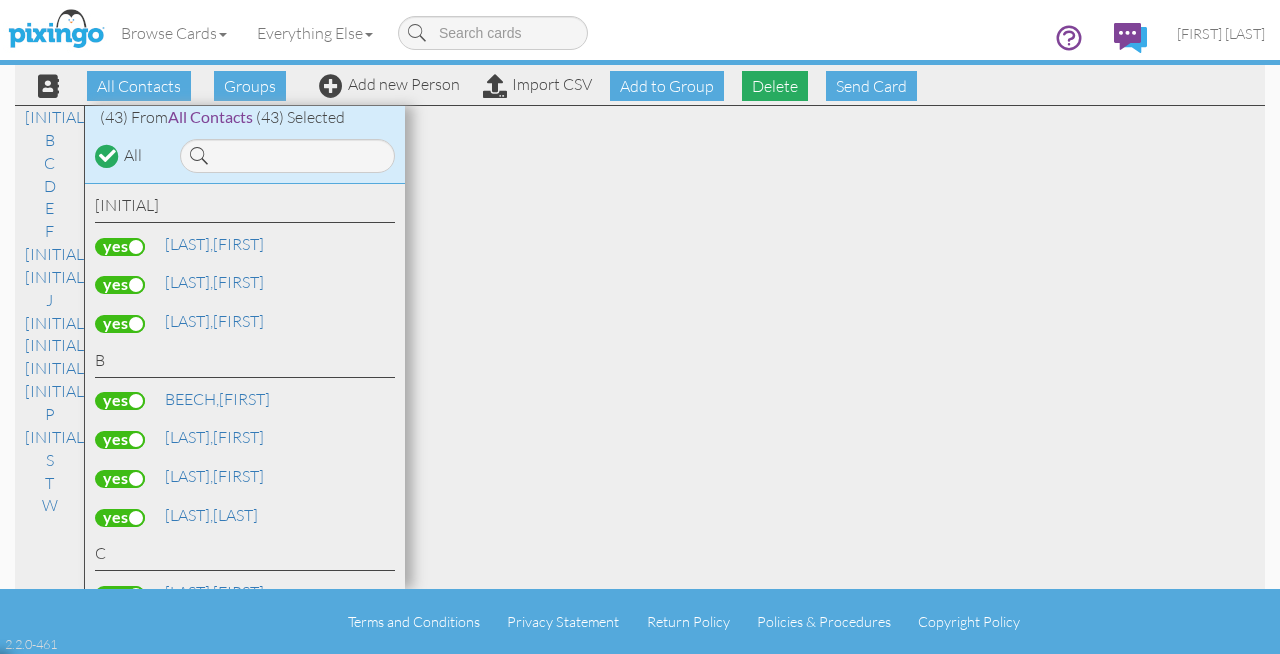 click on "Delete" at bounding box center (775, 86) 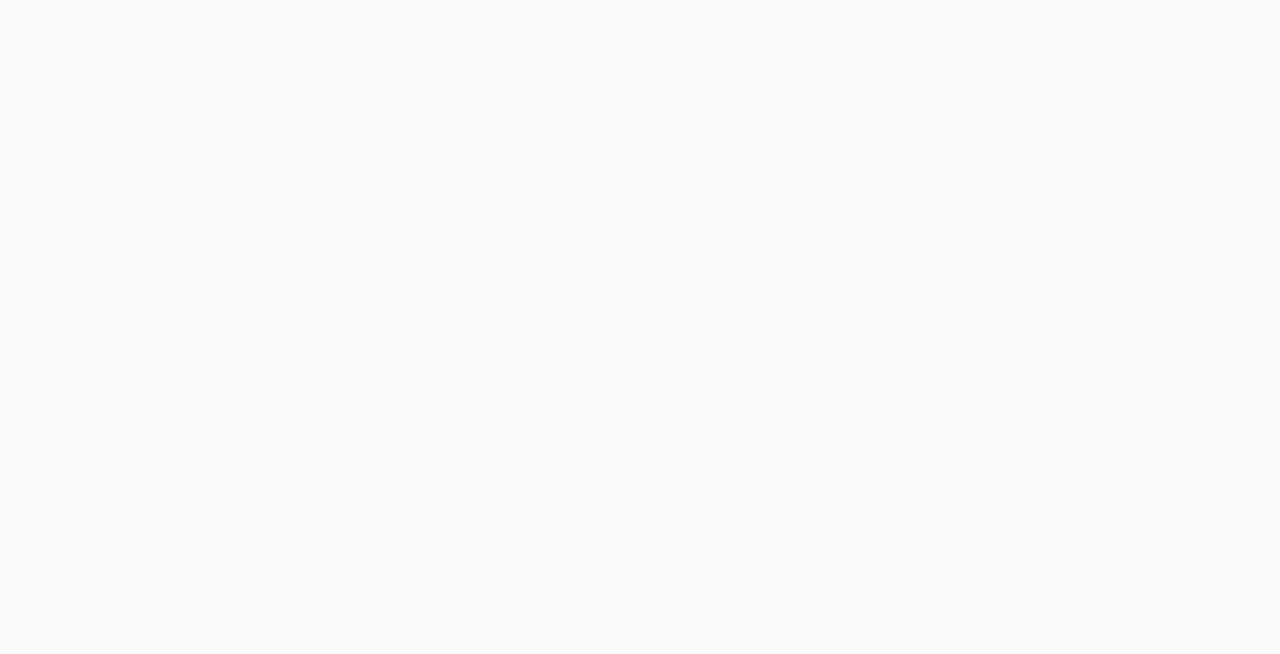 scroll, scrollTop: 0, scrollLeft: 0, axis: both 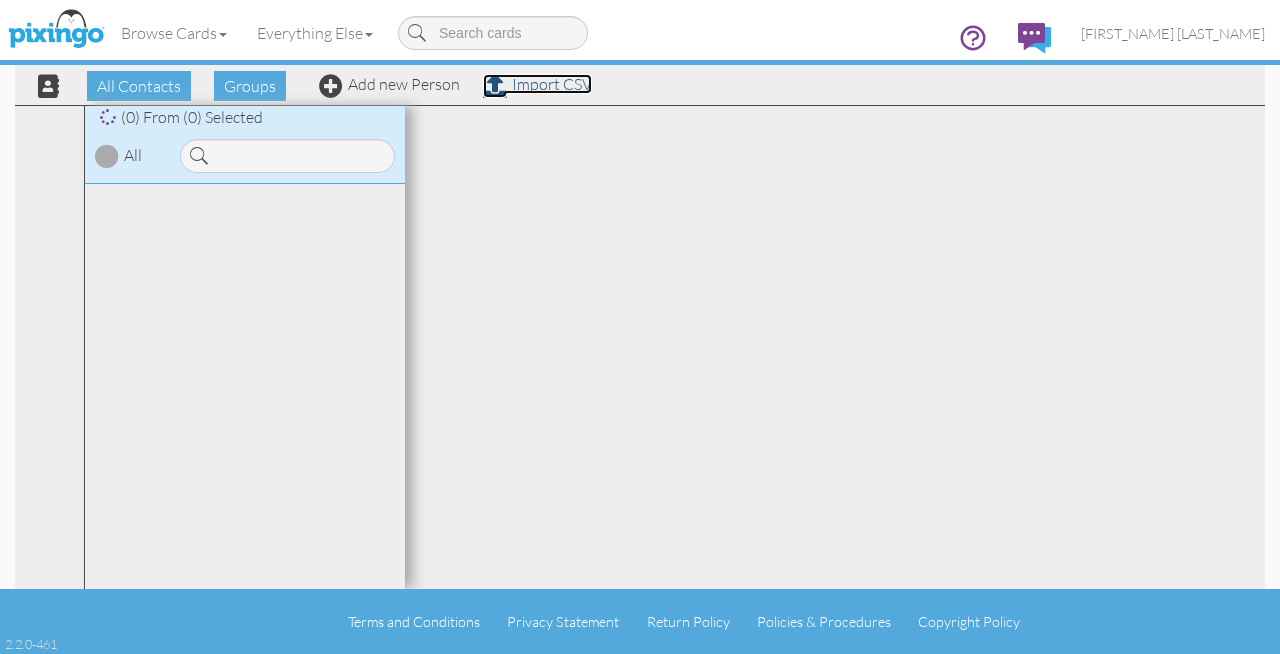 click on "Import
CSV" at bounding box center (537, 84) 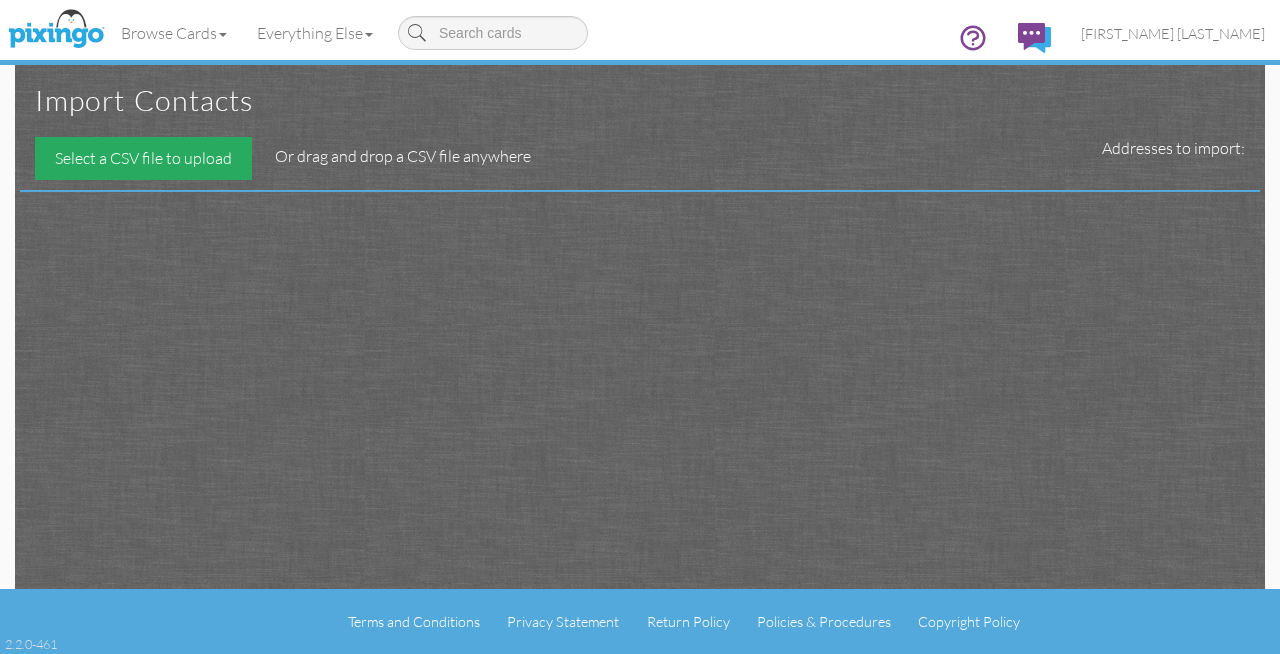 click on "Select a CSV file to upload" at bounding box center (143, 158) 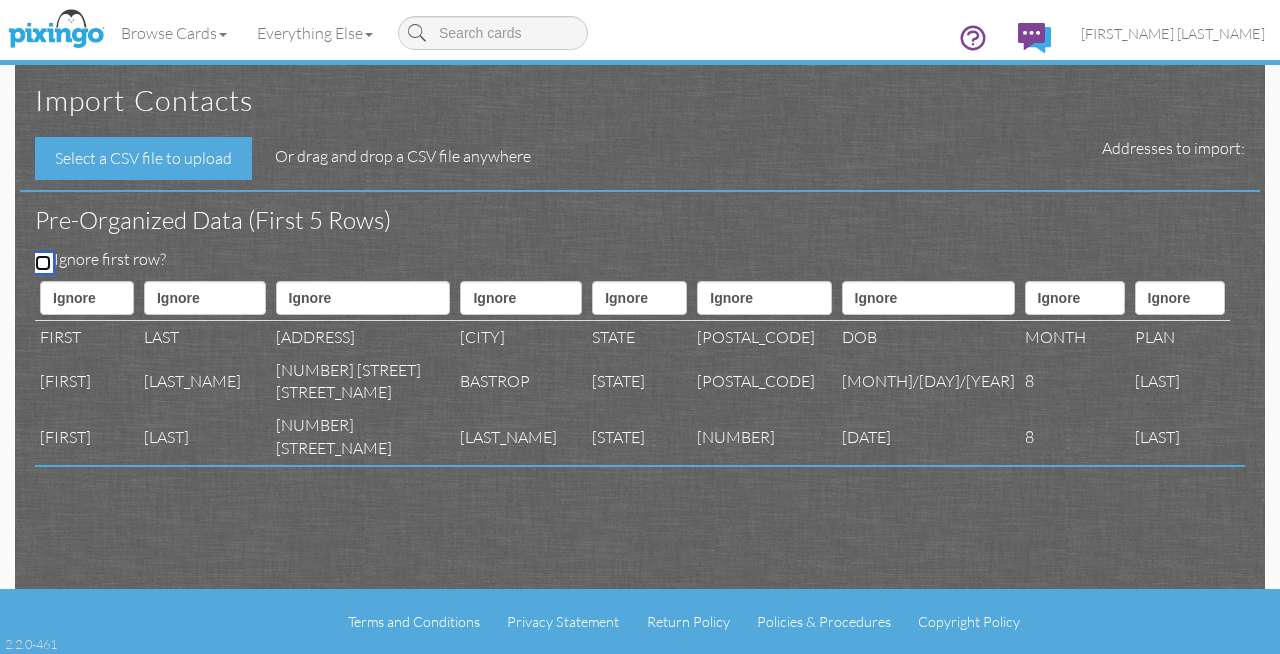 click on "Ignore first row?" at bounding box center [43, 263] 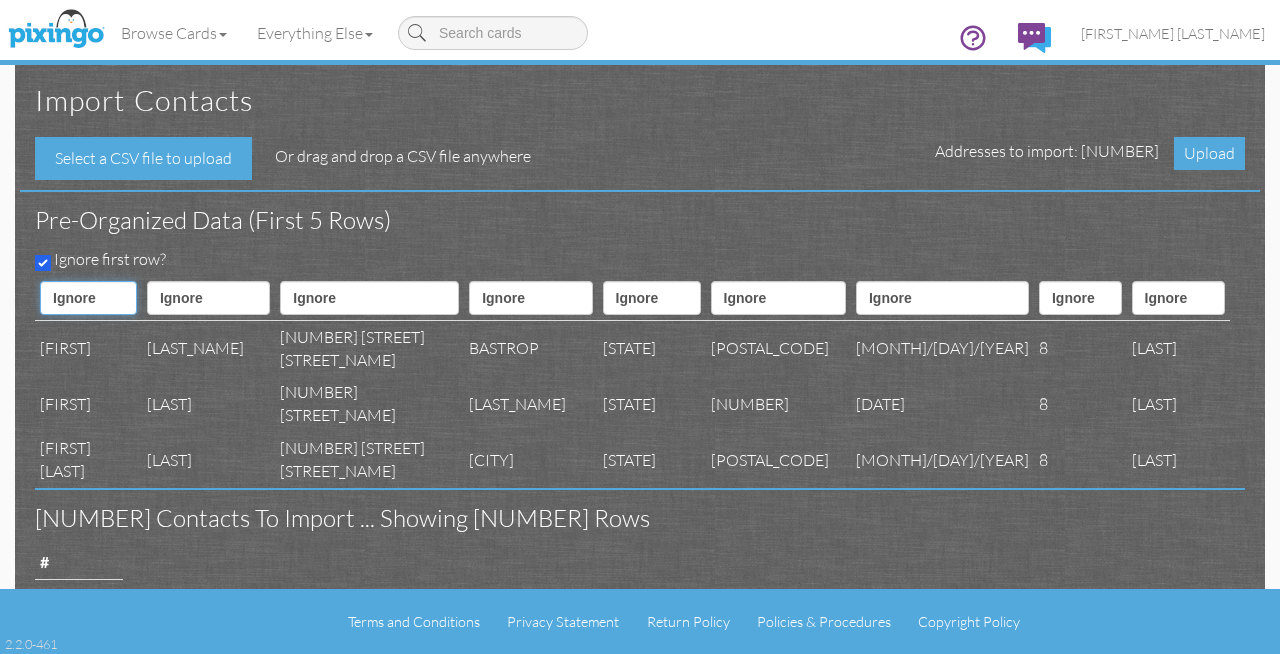 click on "[FIRST] [LAST]" at bounding box center (88, 298) 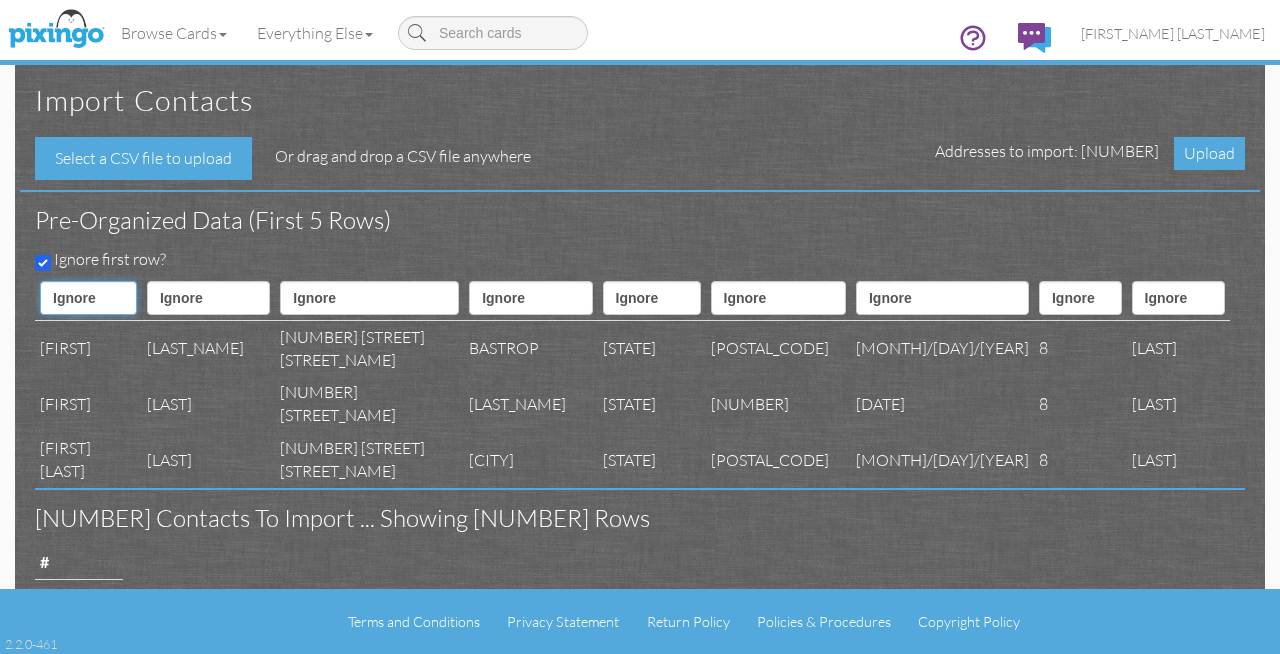 select on "object:331" 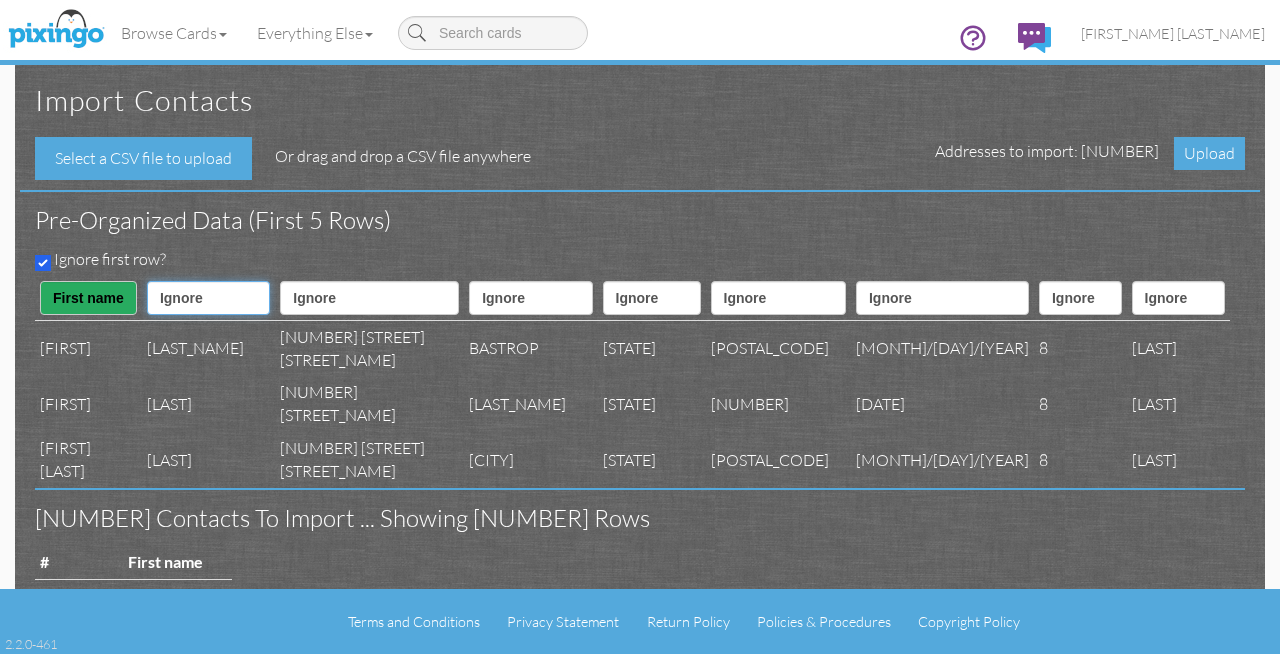 click on "---------- First name Last name ---------- Address 1 Address 2 City State Postal code Country ---------- Anniversary Birthday Company Email Mobile phone Other phone ---------- Spouse Spouse Birthday --- Custom Fields ---" at bounding box center (208, 298) 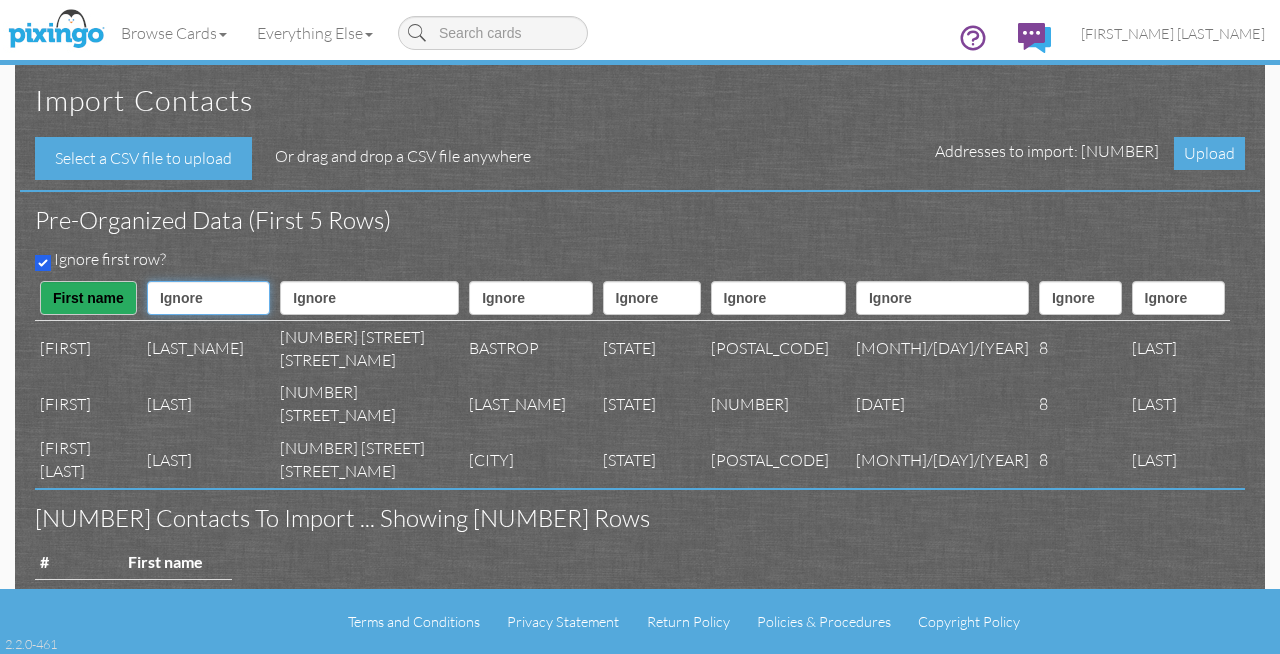 select on "object:332" 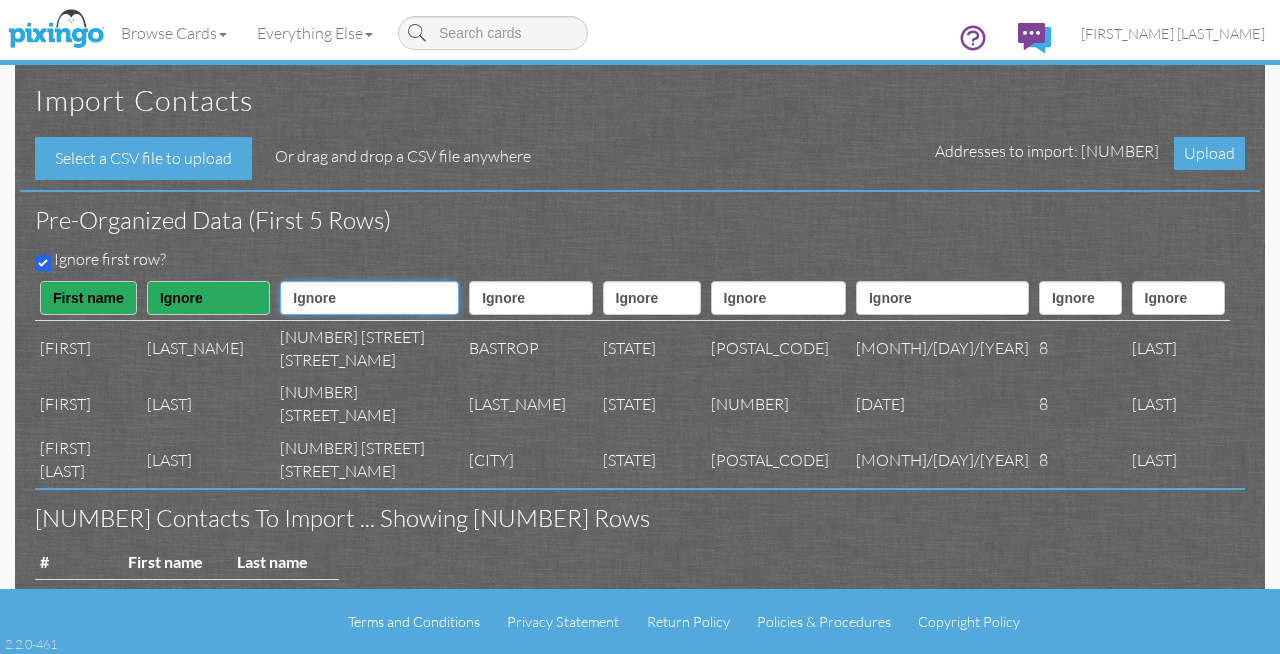 click on "---------- First name Last name ---------- Address 1 Address 2 City State Postal code Country ---------- Anniversary Birthday Company Email Mobile phone Other phone ---------- Spouse Spouse Birthday --- Custom Fields ---" at bounding box center [369, 298] 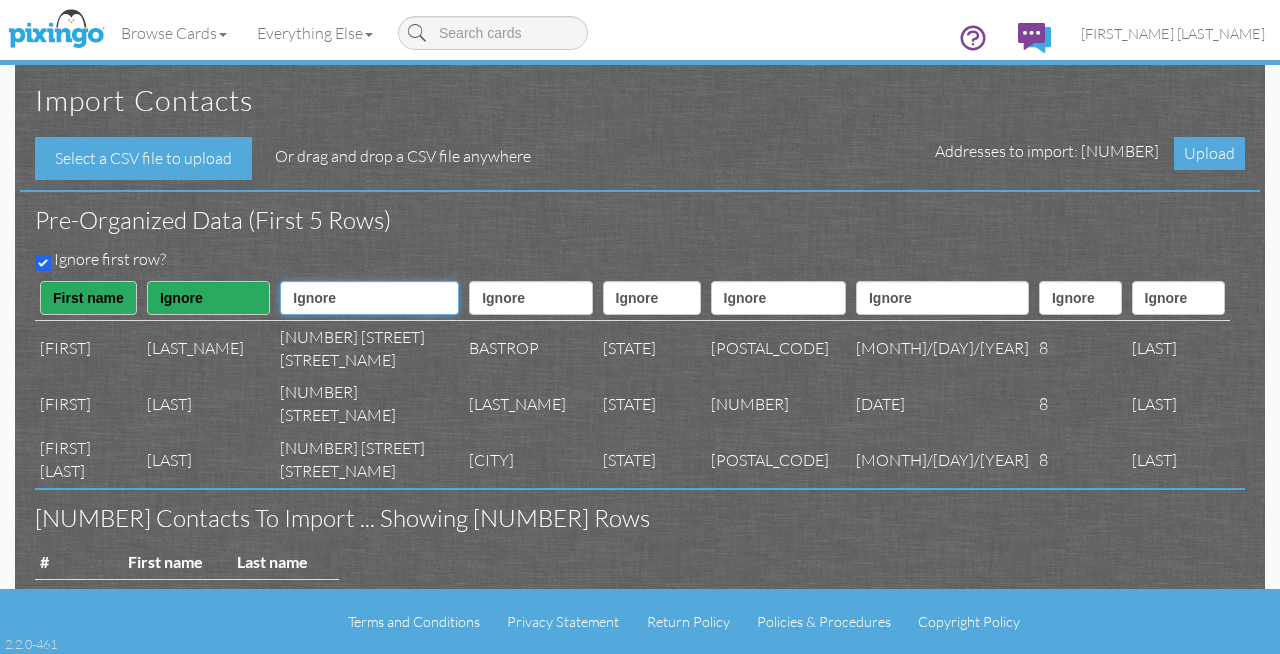 select on "object:334" 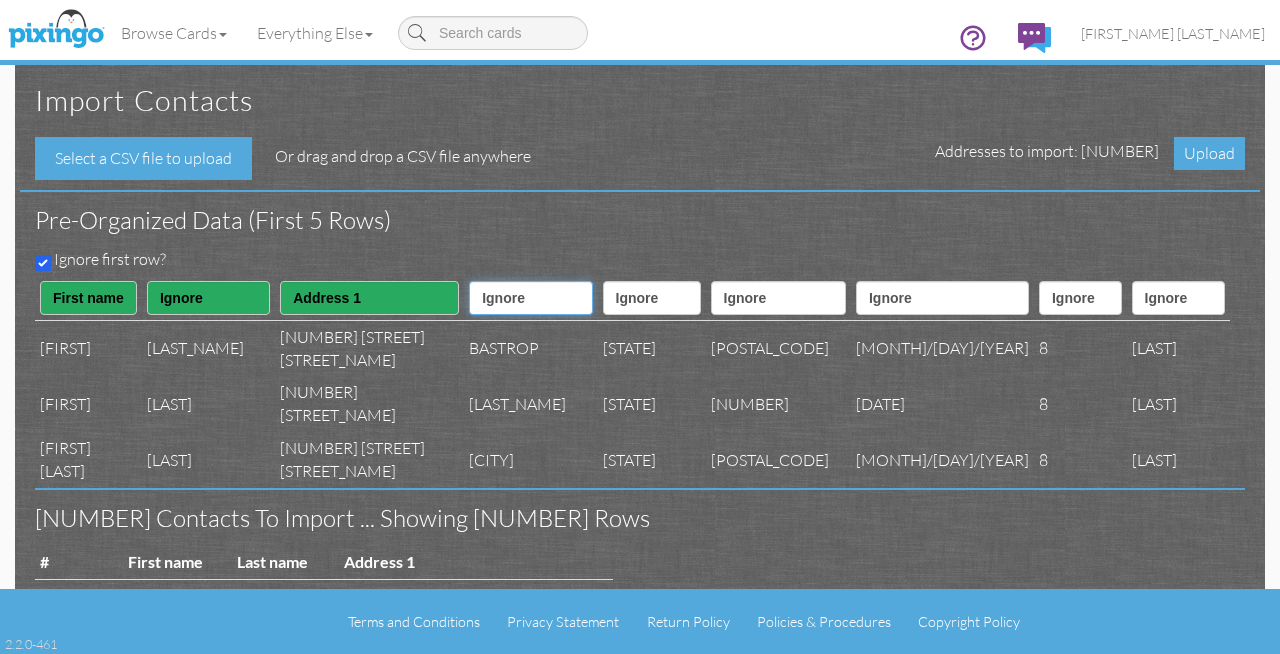 click on "---------- First name Last name ---------- Address 1 Address 2 City State Postal code Country ---------- Anniversary Birthday Company Email Mobile phone Other phone ---------- Spouse Spouse Birthday --- Custom Fields ---" at bounding box center (530, 298) 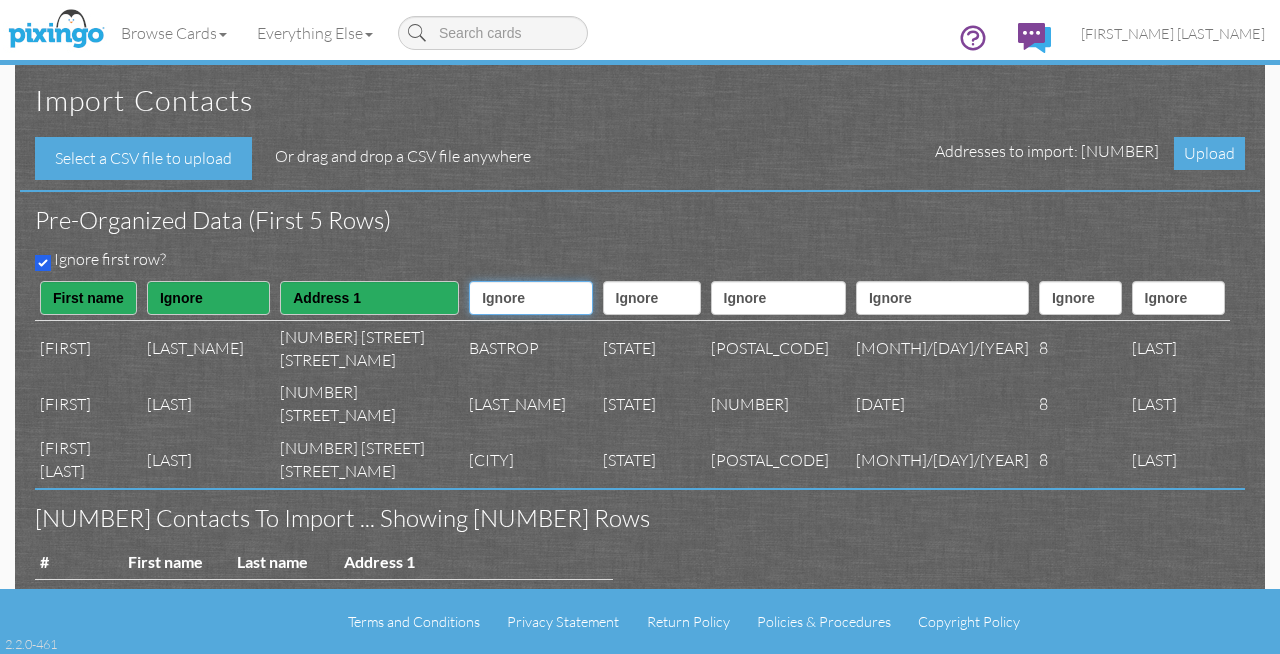 select on "object:336" 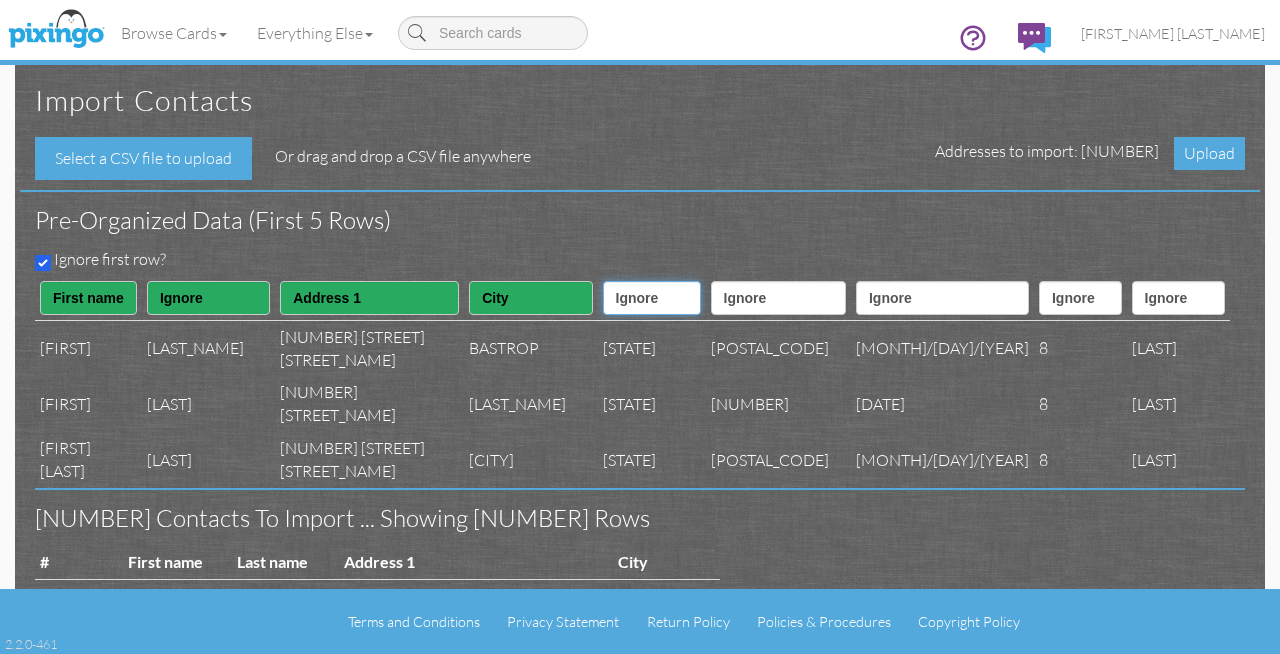 click on "---------- First name Last name ---------- Address 1 Address 2 City State Postal code Country ---------- Anniversary Birthday Company Email Mobile phone Other phone ---------- Spouse Spouse Birthday --- Custom Fields ---" at bounding box center [652, 298] 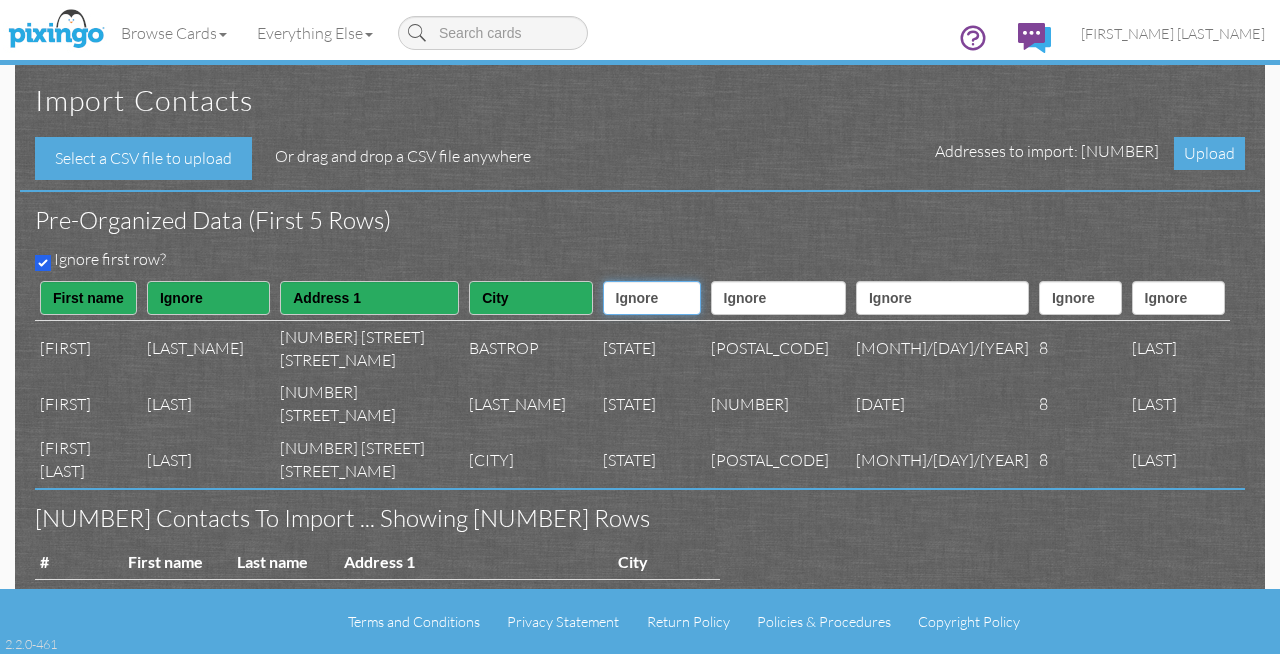 select on "object:337" 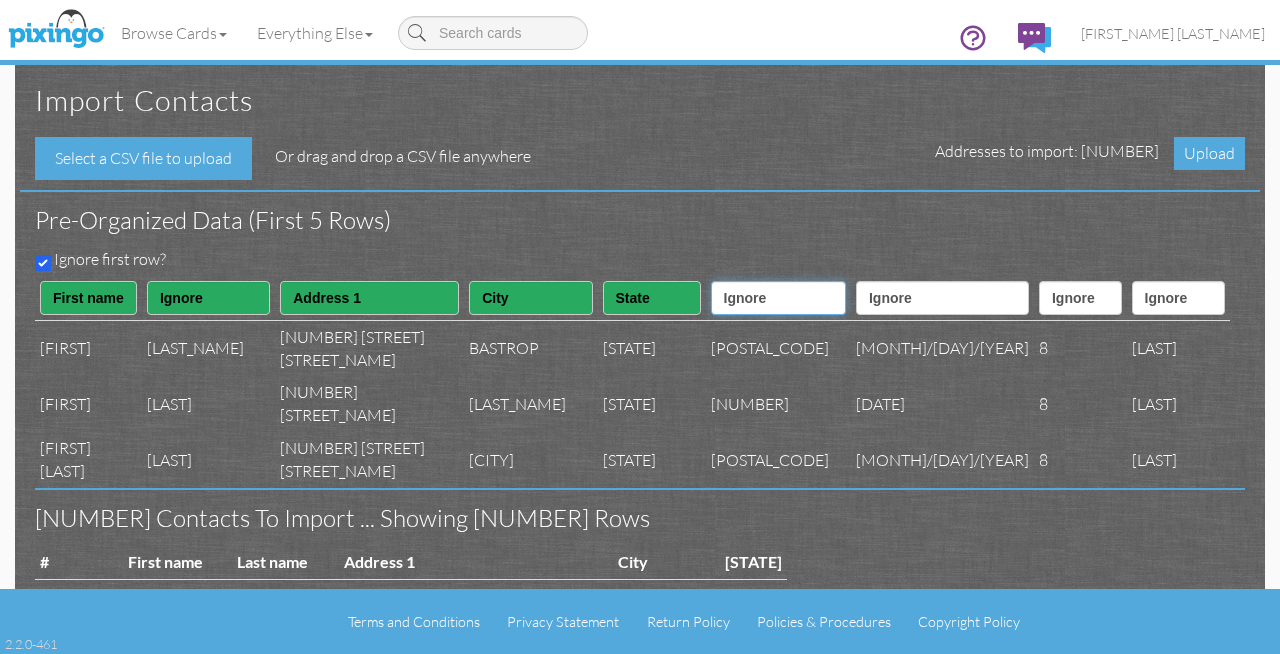 click on "---------- First name Last name ---------- Address 1 Address 2 City State Postal code Country ---------- Anniversary Birthday Company Email Mobile phone Other phone ---------- Spouse Spouse Birthday --- Custom Fields ---" at bounding box center [778, 298] 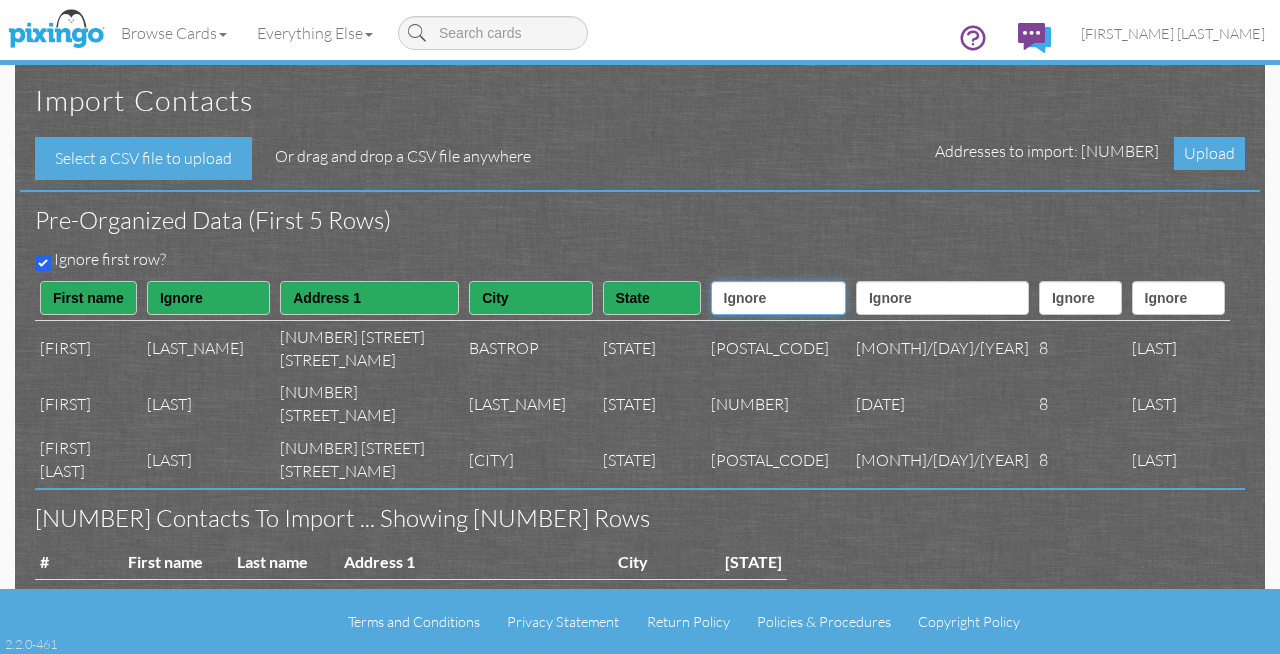 select on "object:338" 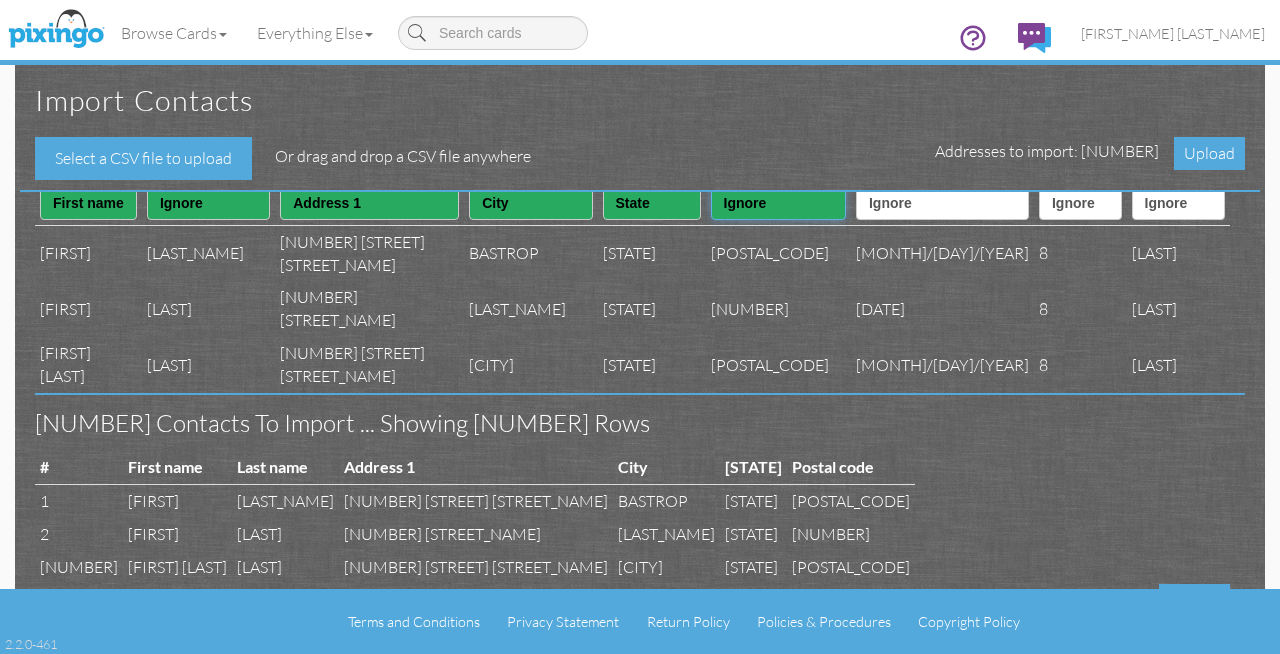 scroll, scrollTop: 108, scrollLeft: 0, axis: vertical 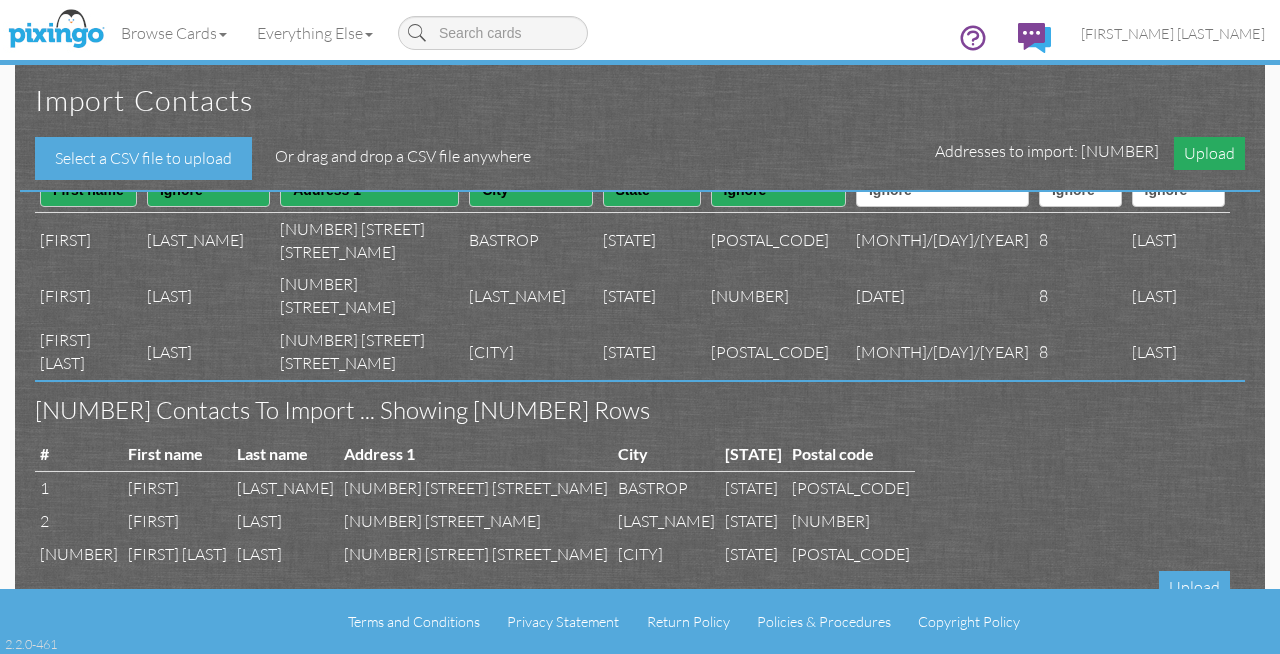 click on "Upload" at bounding box center [1209, 153] 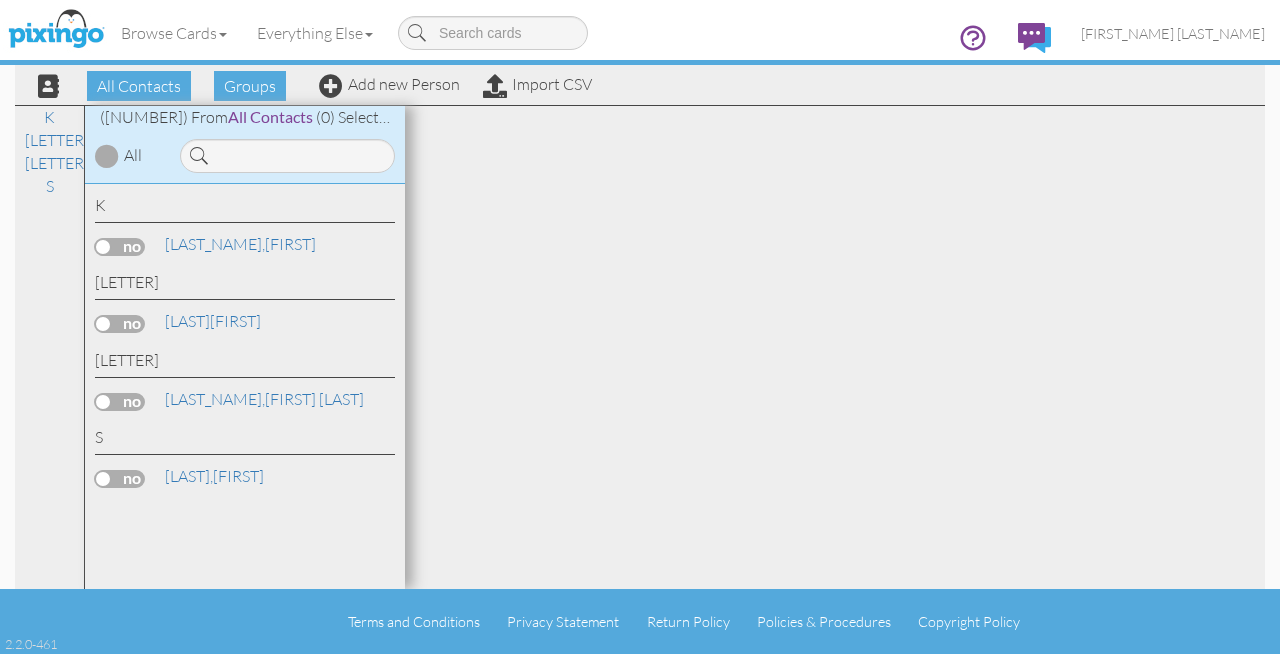 click at bounding box center [107, 156] 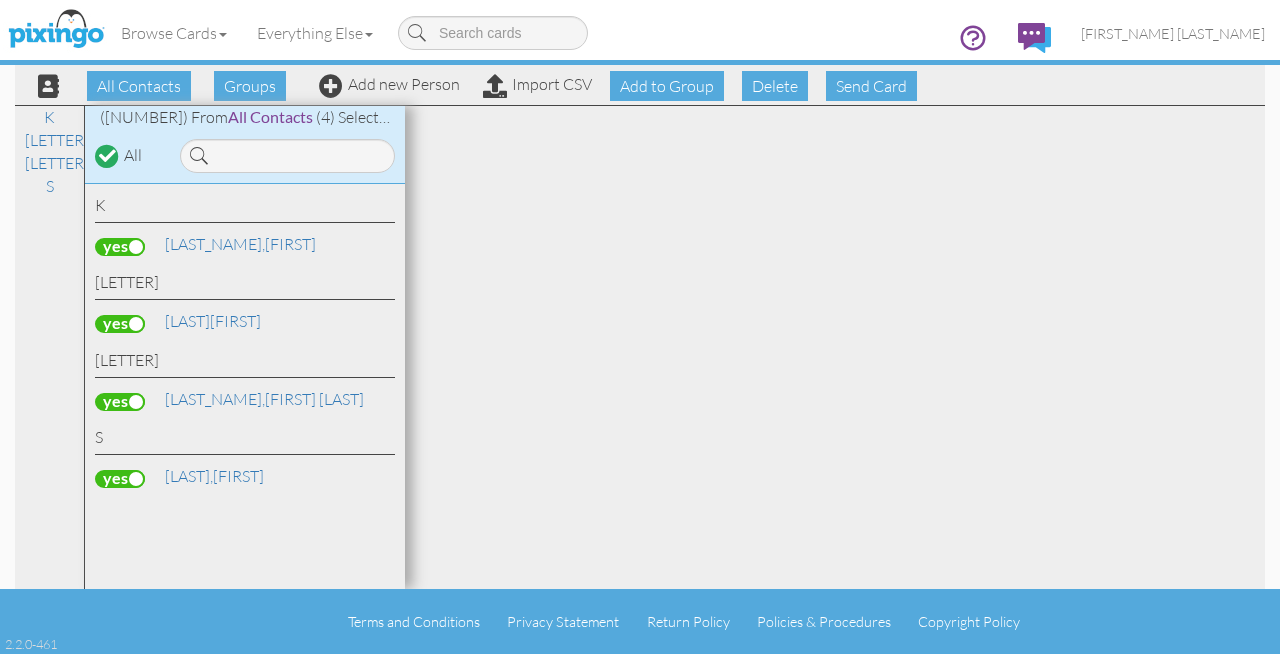click at bounding box center [120, 479] 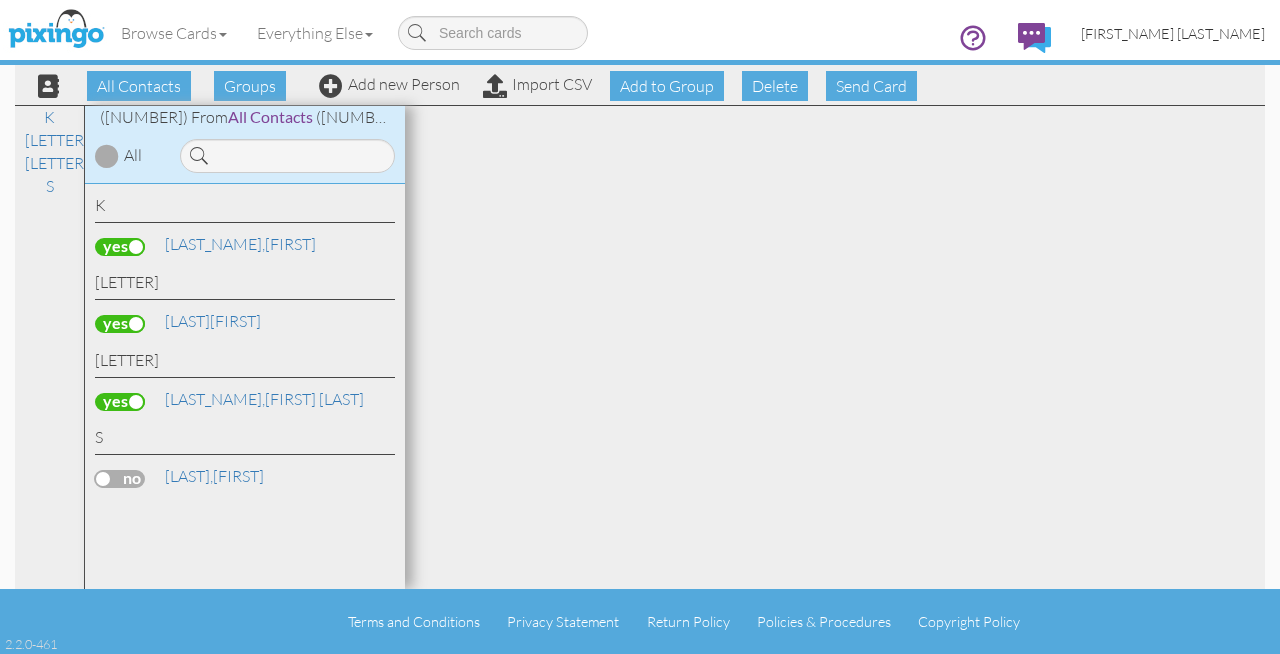 click on "[FIRST] [LAST]" at bounding box center [1173, 33] 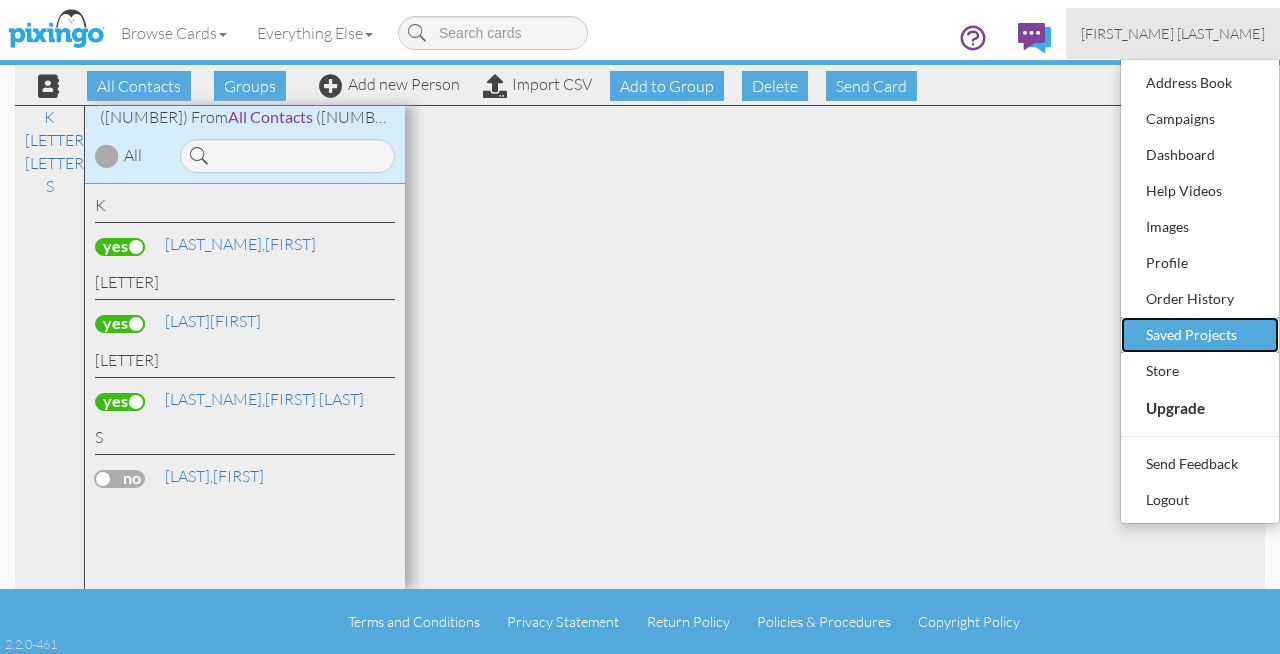 click on "Saved Projects" at bounding box center [1200, 335] 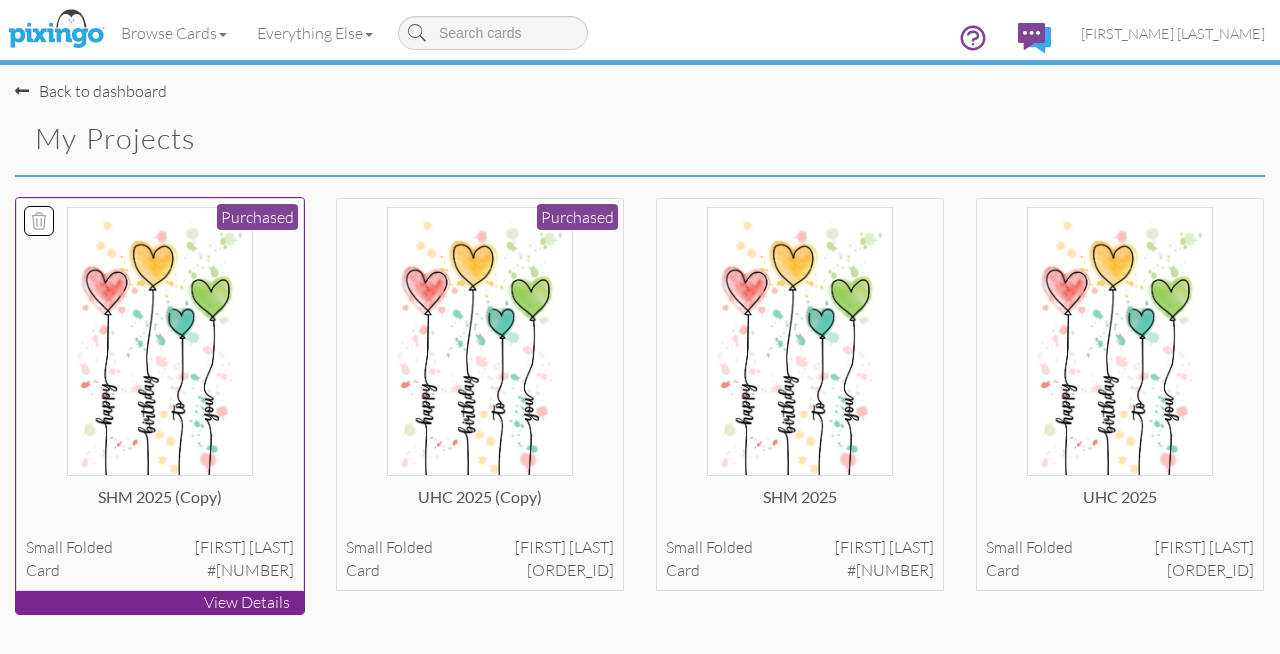 click at bounding box center [160, 341] 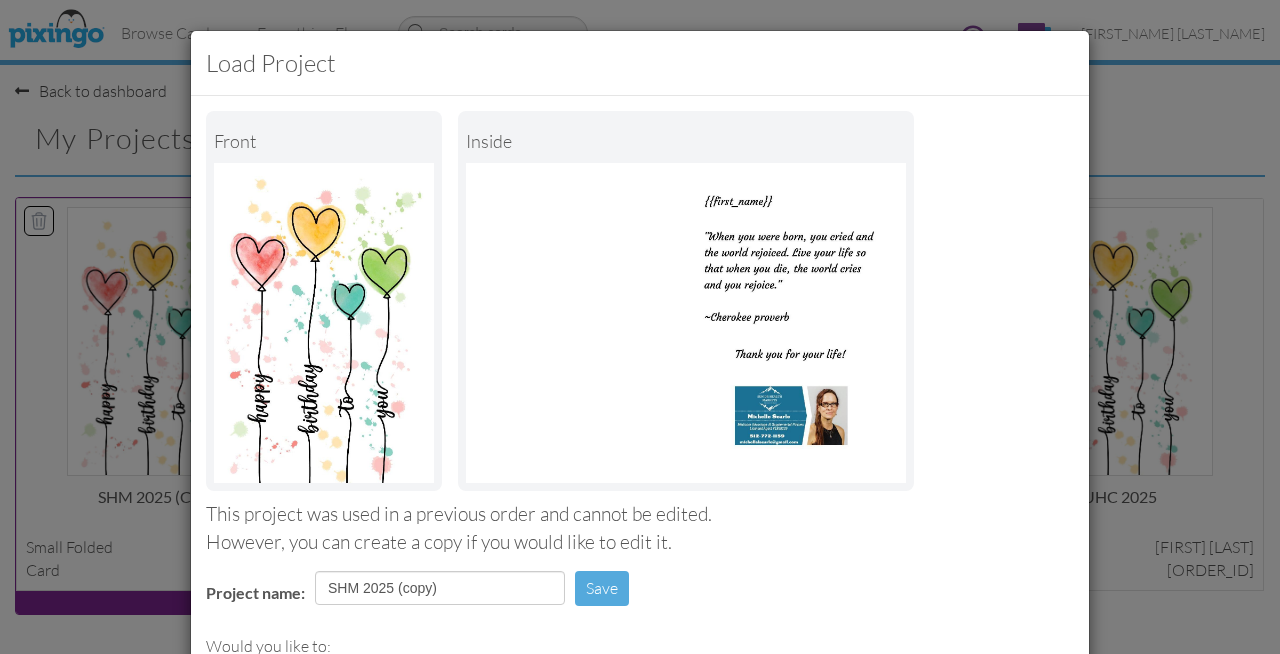click at bounding box center (324, 323) 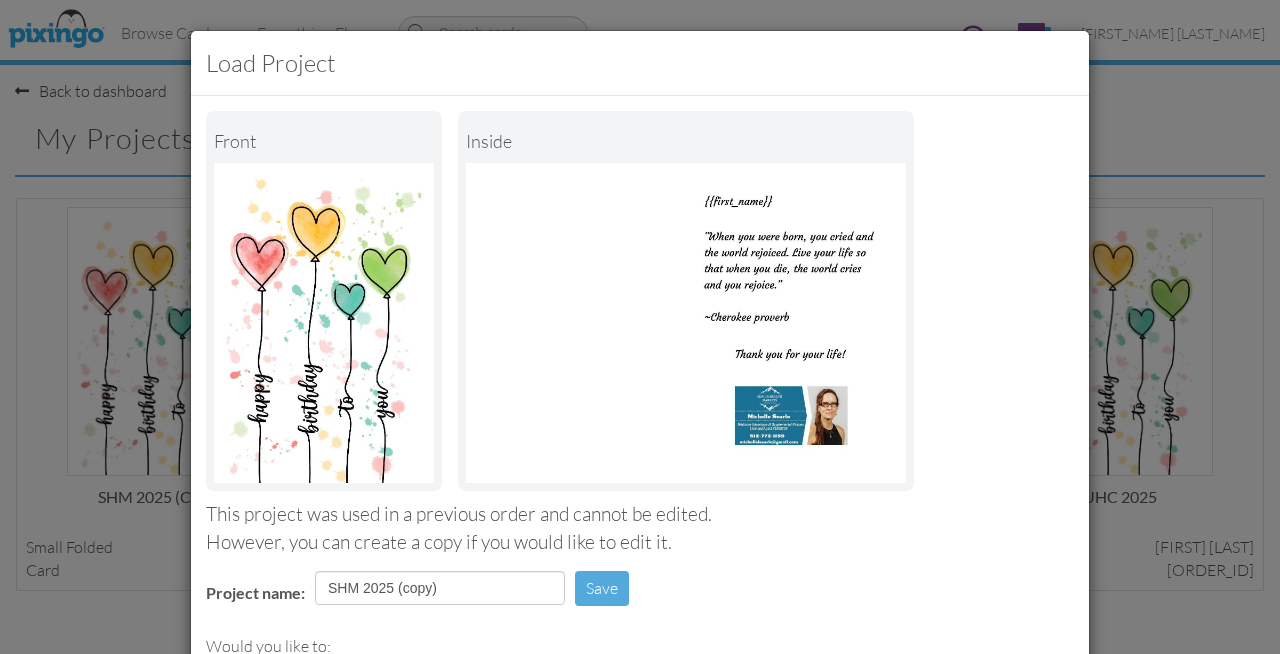 scroll, scrollTop: 282, scrollLeft: 0, axis: vertical 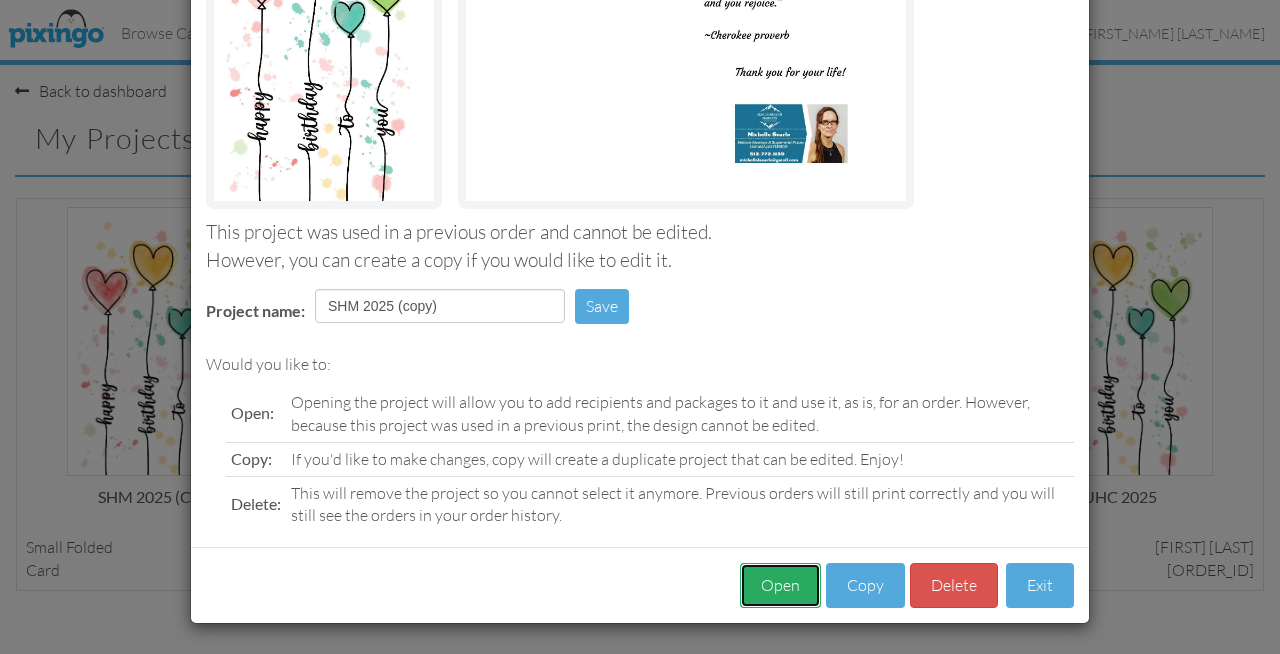 click on "Open" at bounding box center (780, 585) 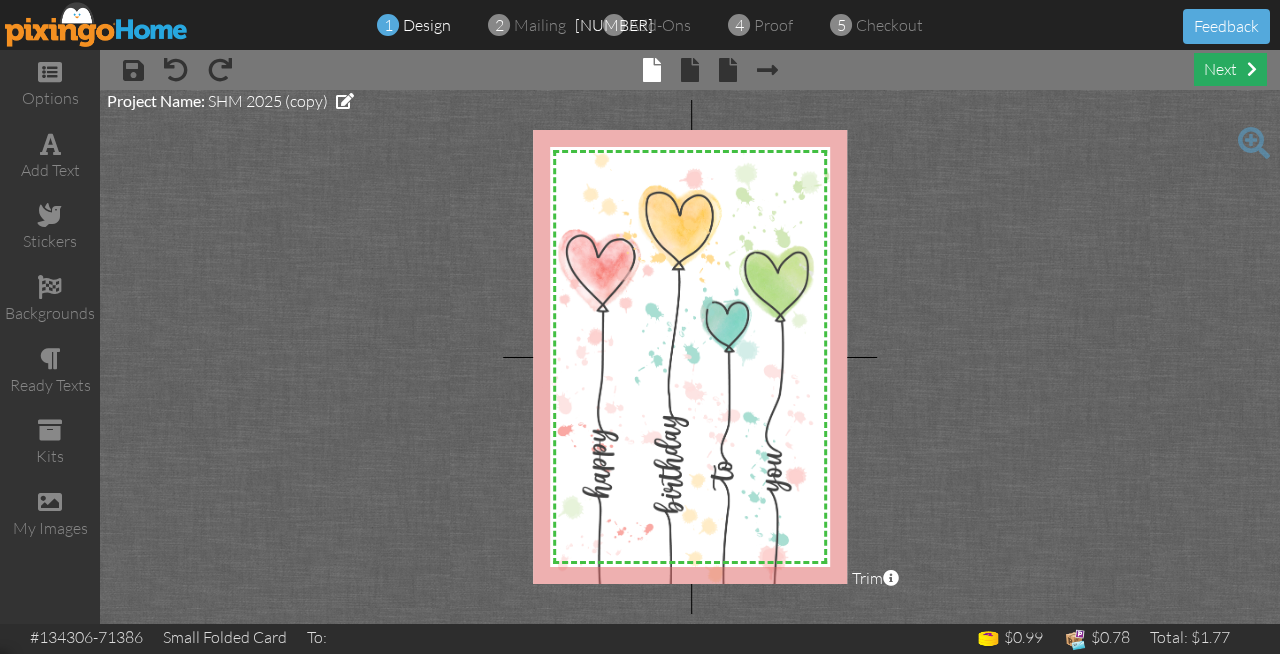 click on "next" at bounding box center [1230, 69] 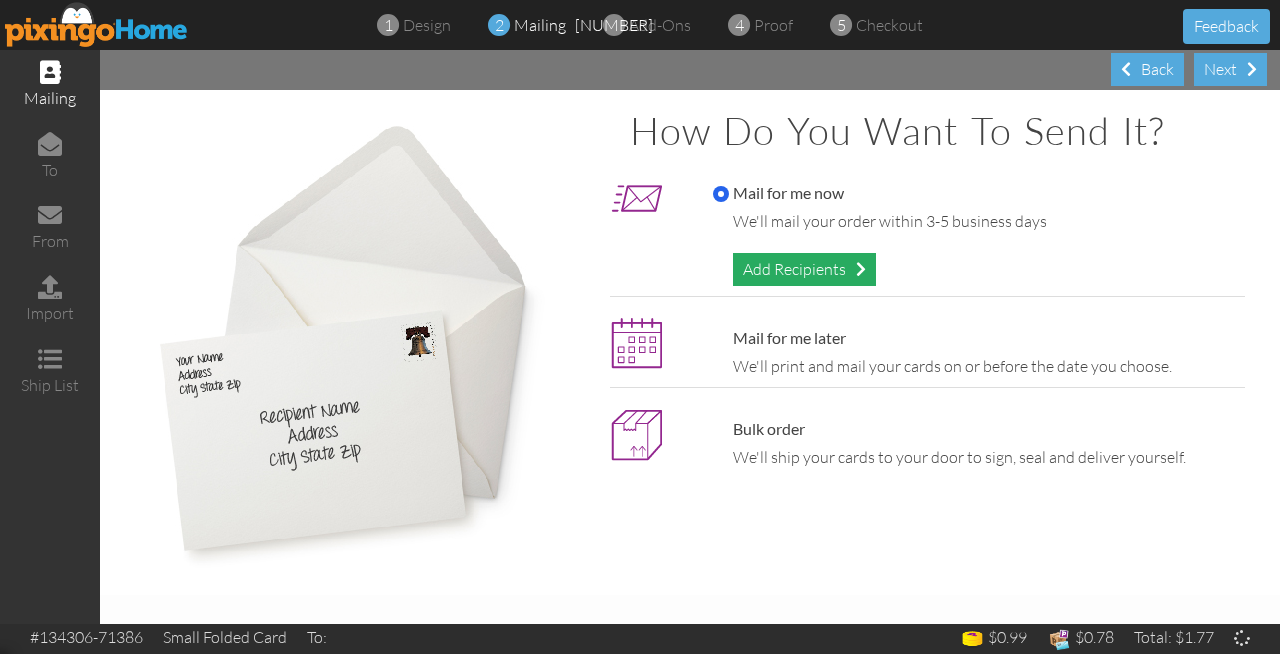 click on "Add Recipients" at bounding box center (804, 269) 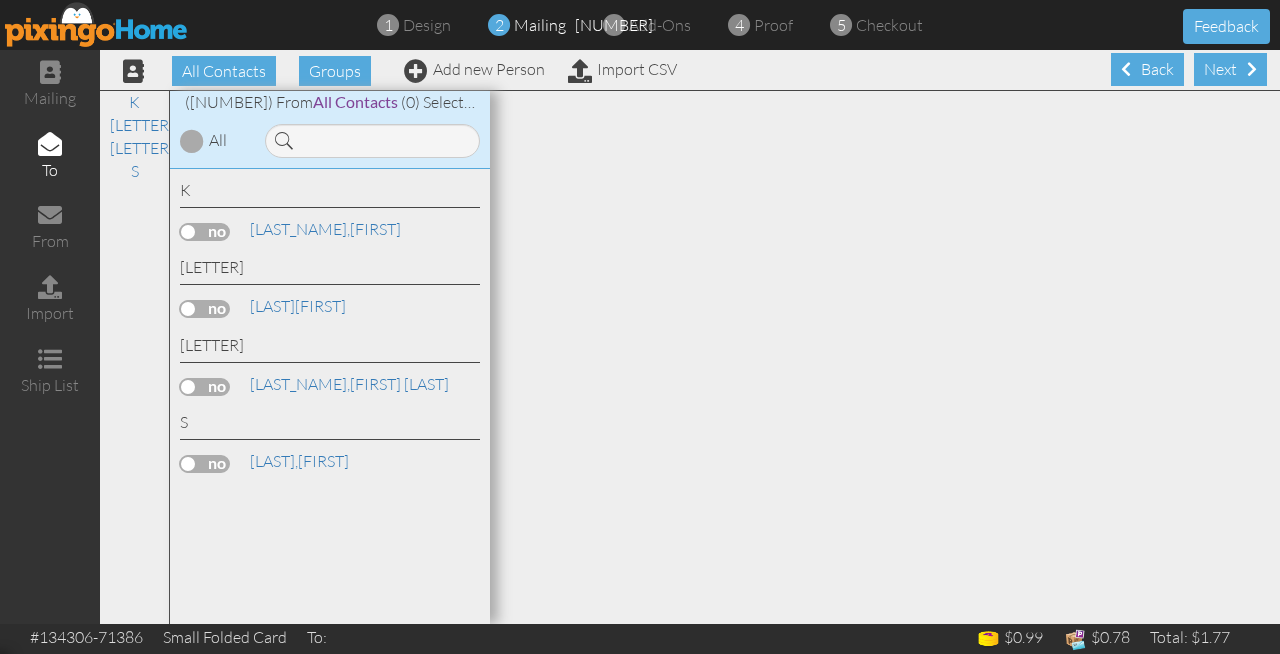 click at bounding box center (192, 141) 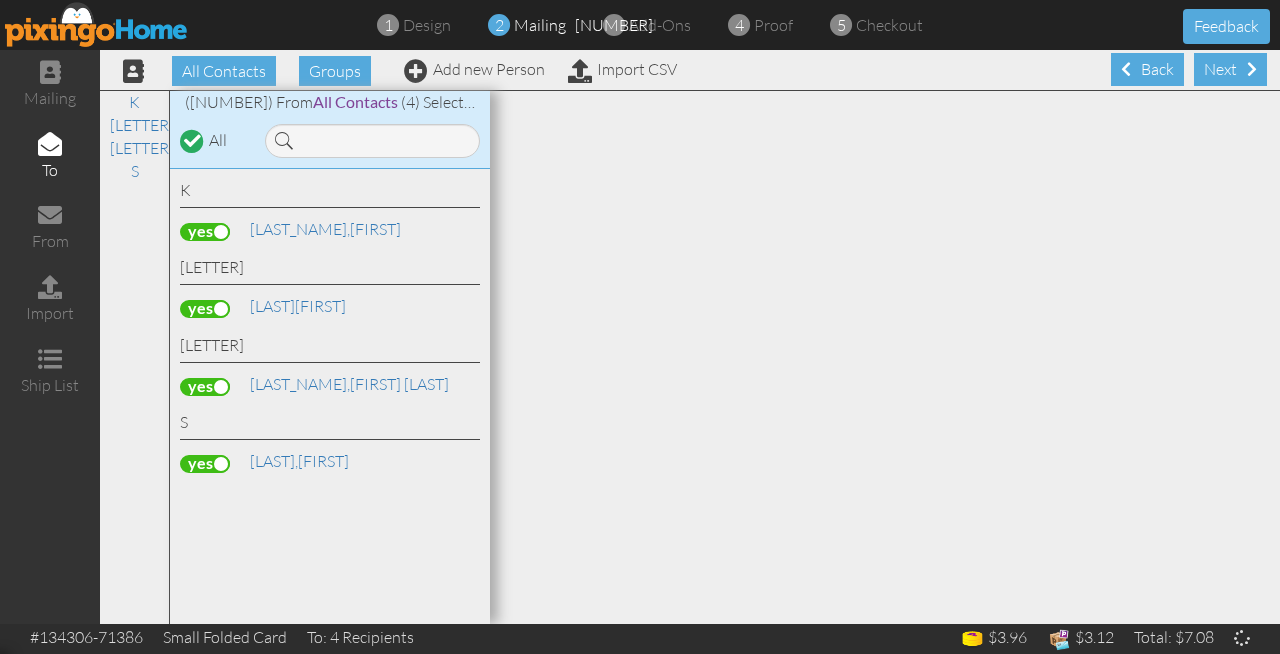 click at bounding box center (205, 464) 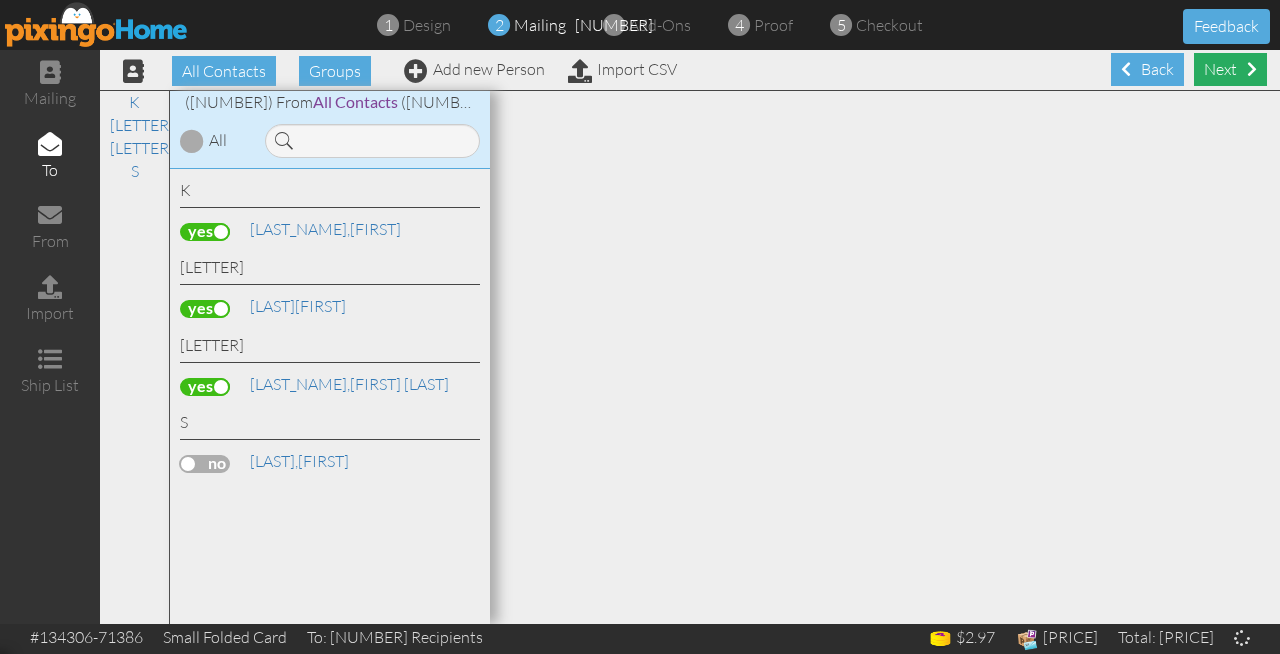 click on "Next" at bounding box center [1230, 69] 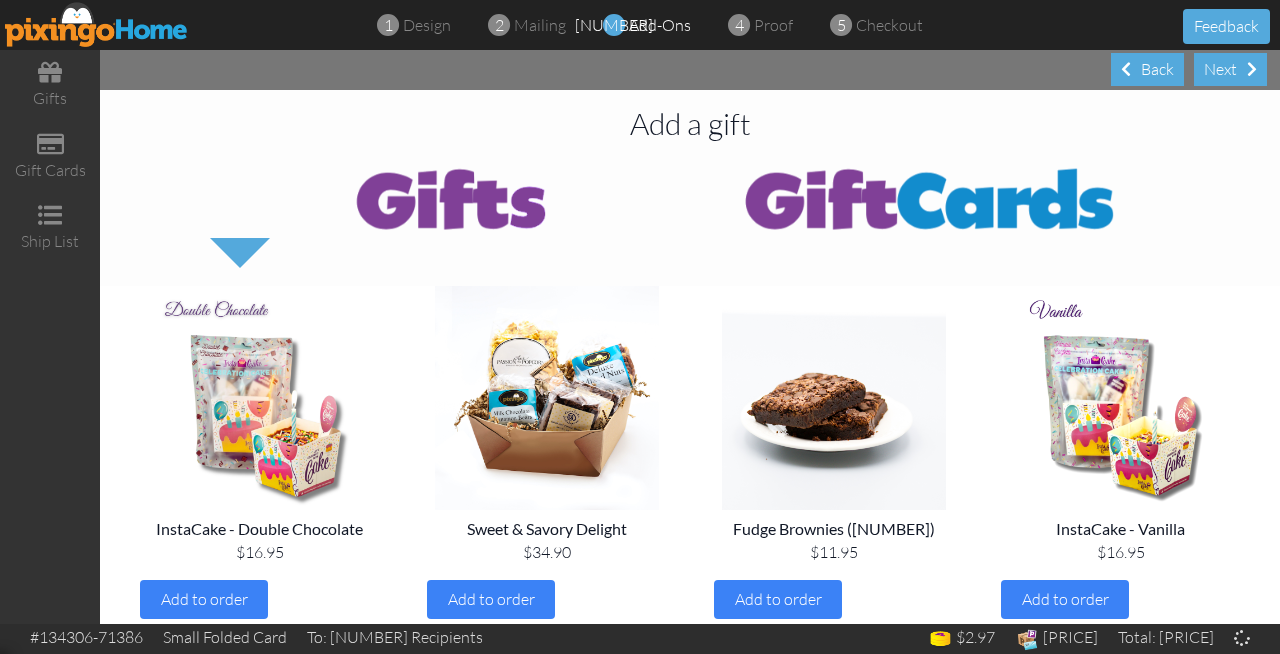 click on "Next" at bounding box center [1230, 69] 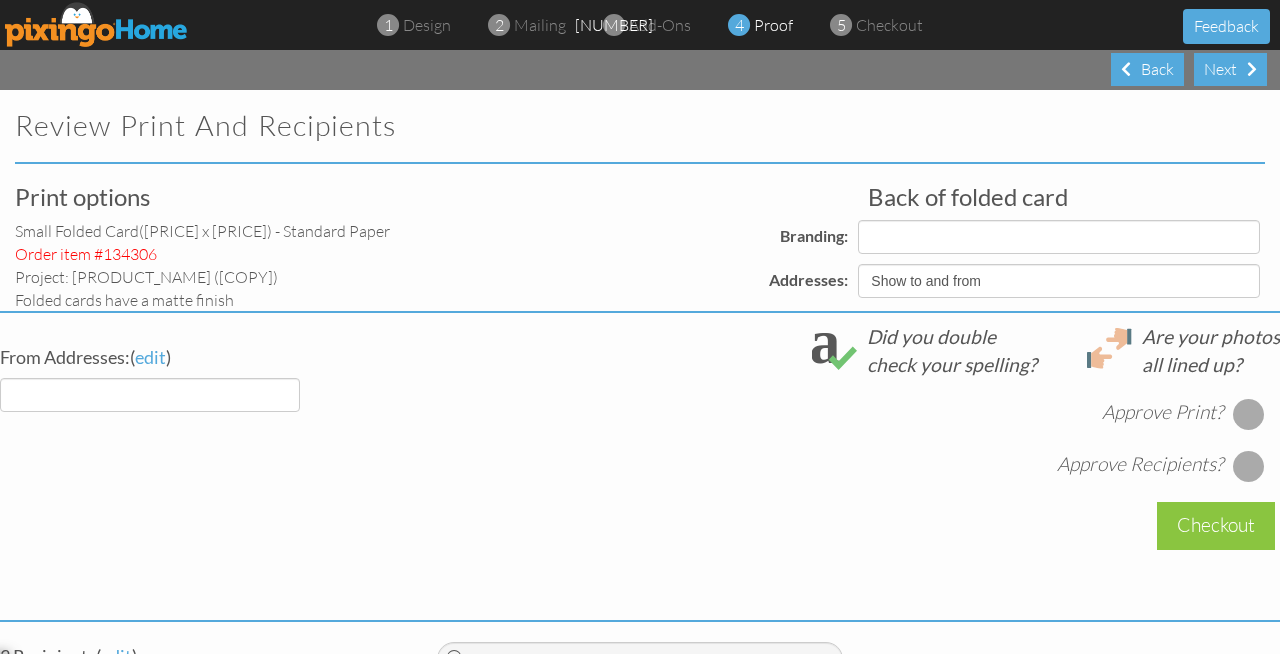 select on "object:1589" 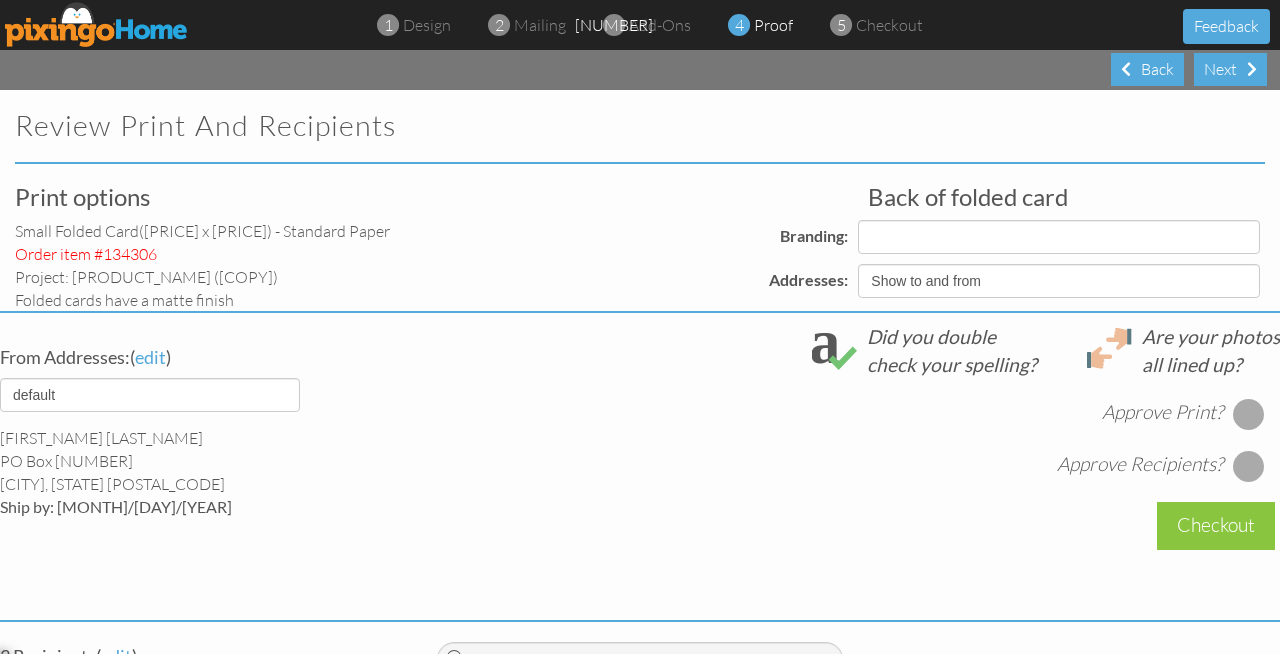 select on "object:1599" 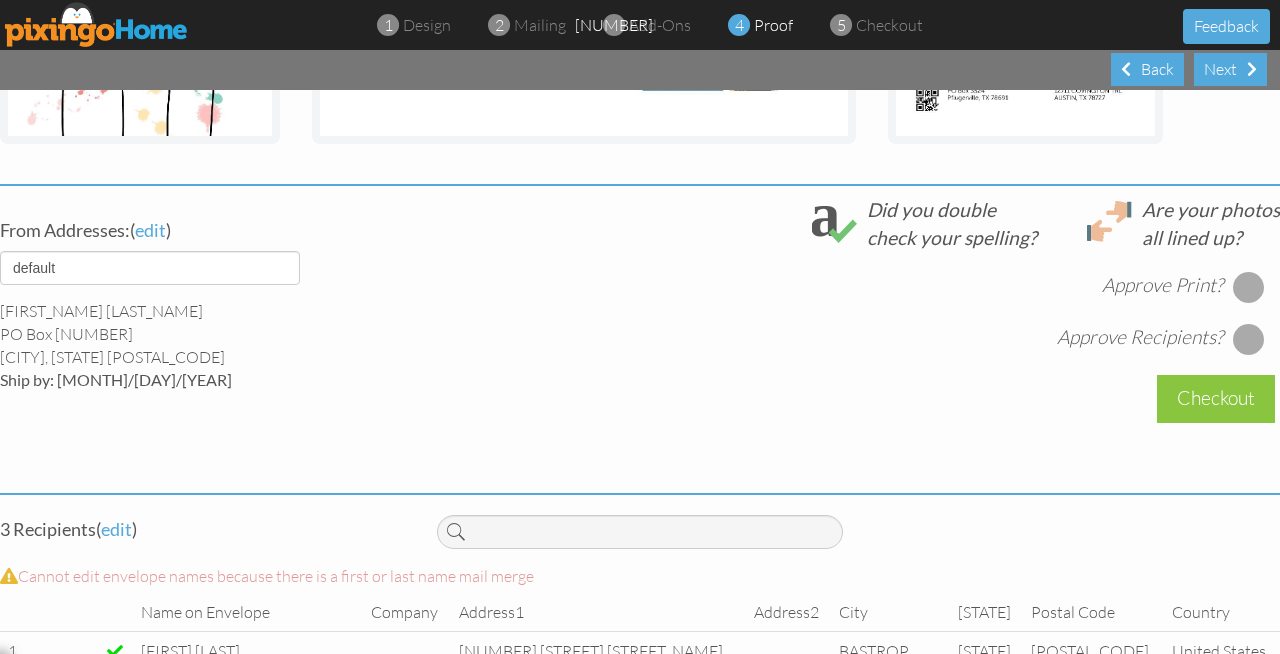 scroll, scrollTop: 654, scrollLeft: 0, axis: vertical 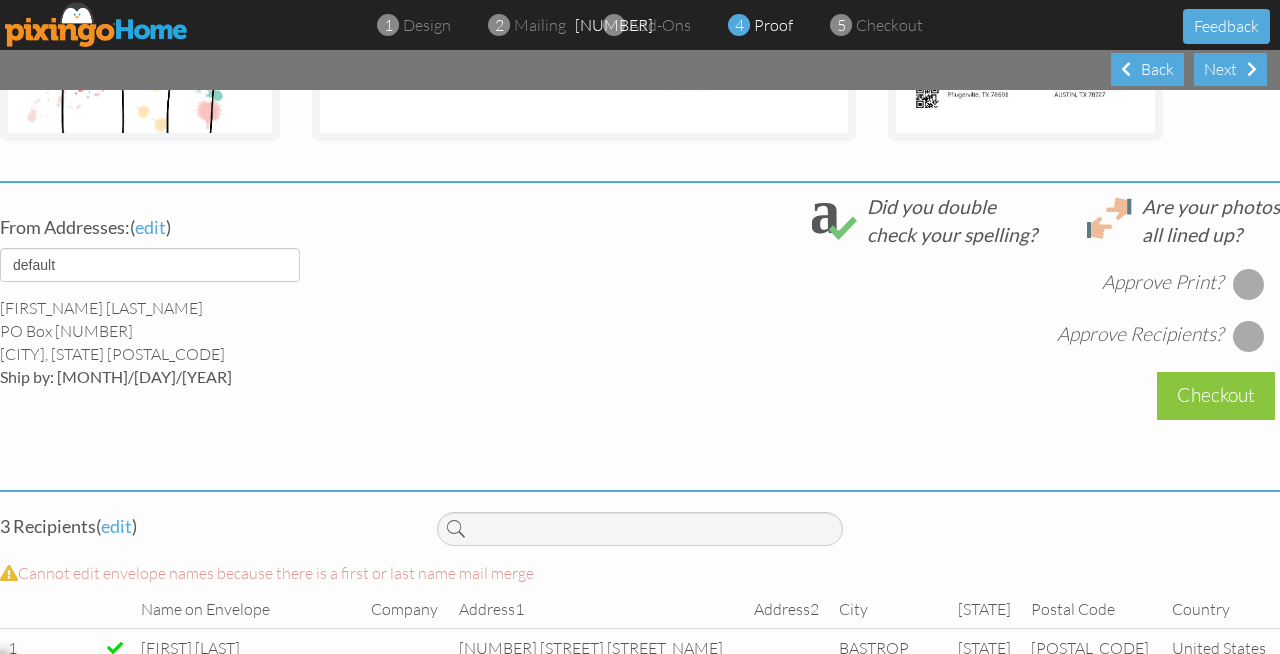 click at bounding box center [1249, 284] 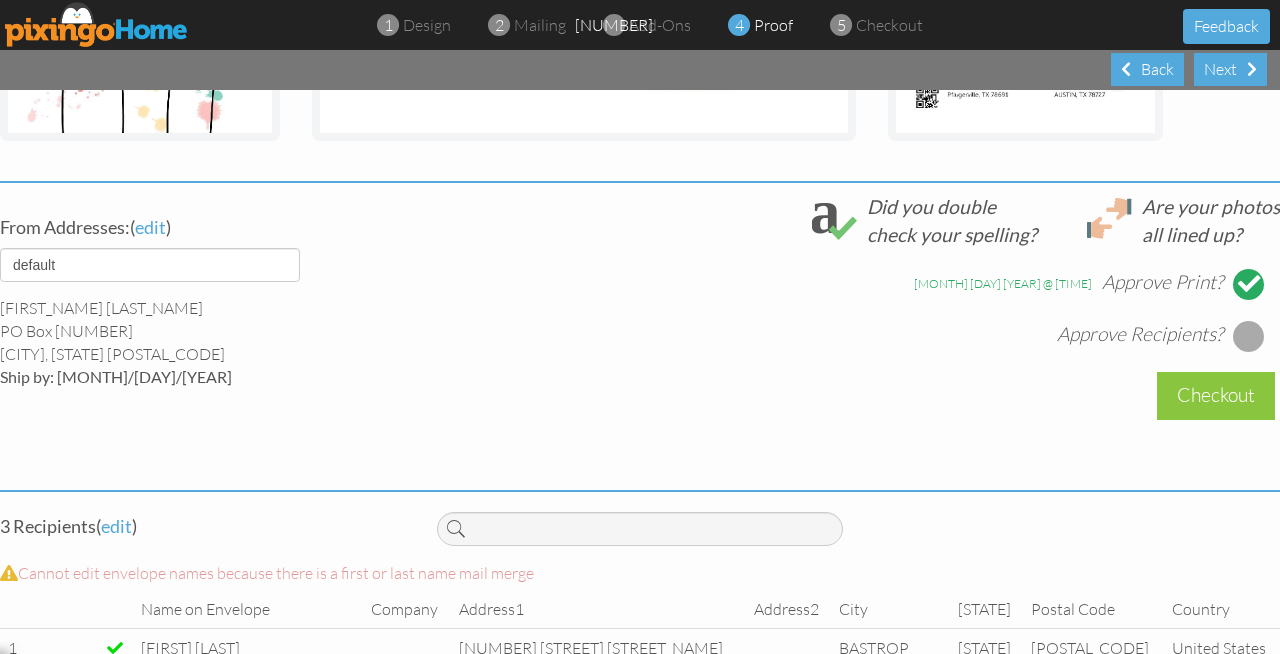 click at bounding box center (1249, 336) 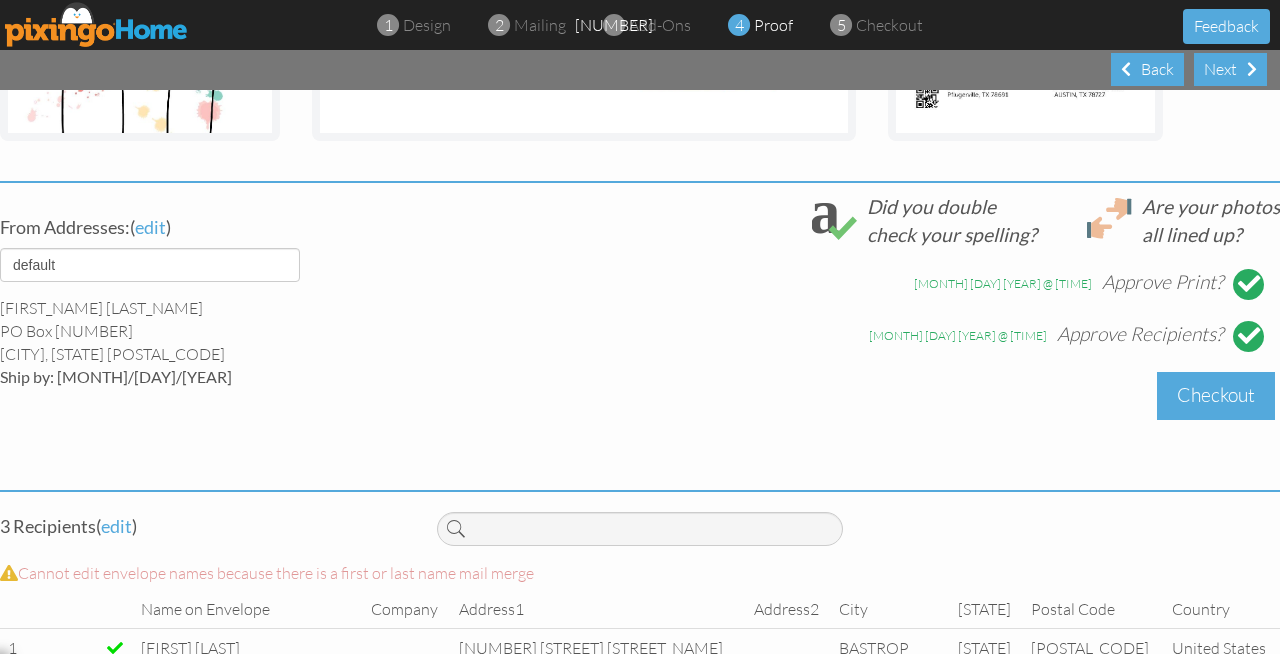 click on "Checkout" at bounding box center (1216, 395) 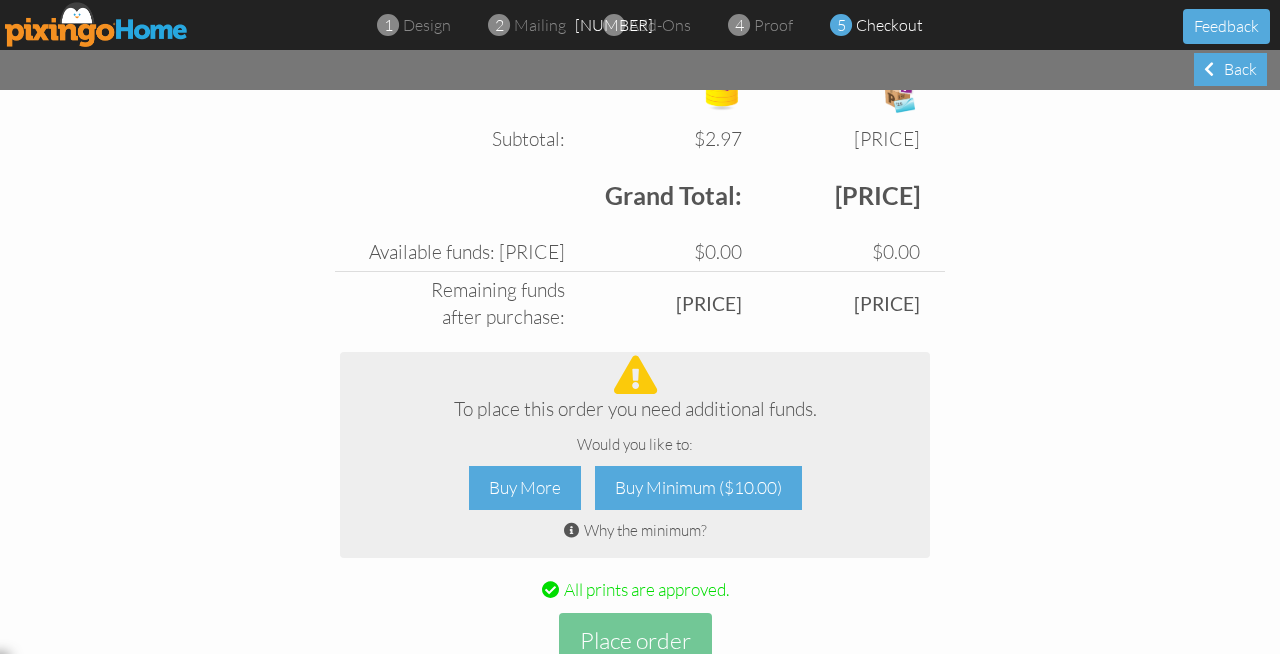 scroll, scrollTop: 818, scrollLeft: 0, axis: vertical 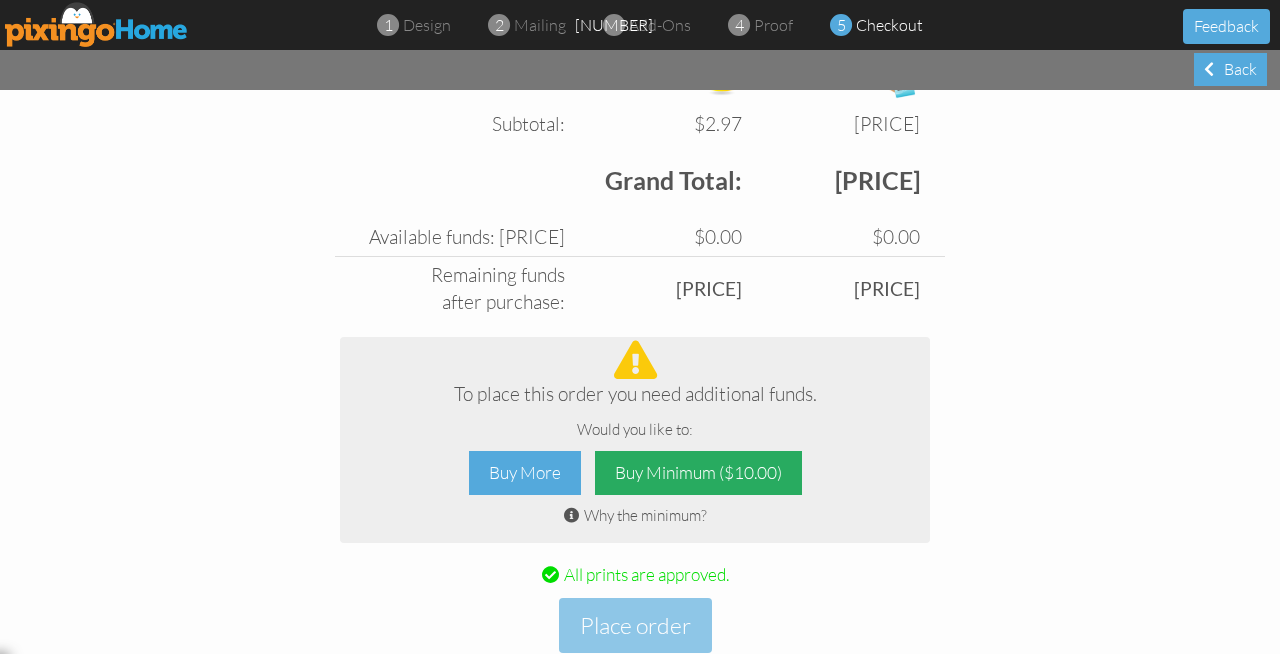click on "Buy Minimum ($10.00)" at bounding box center [698, 473] 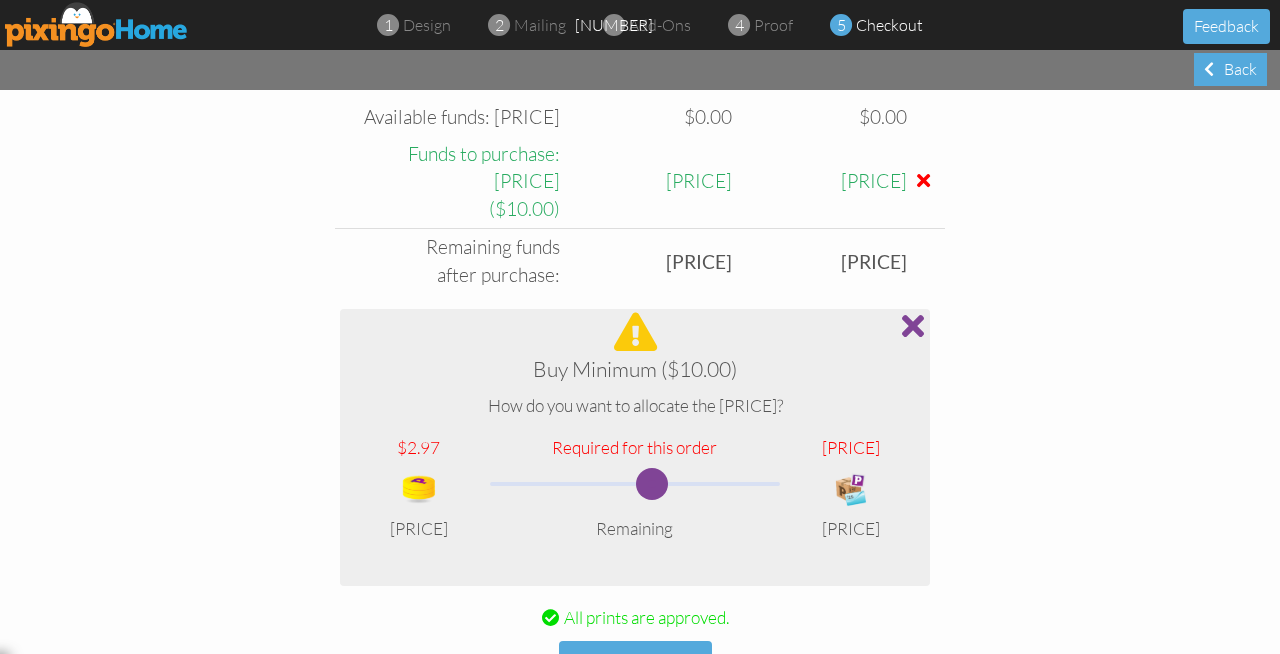 scroll, scrollTop: 1006, scrollLeft: 0, axis: vertical 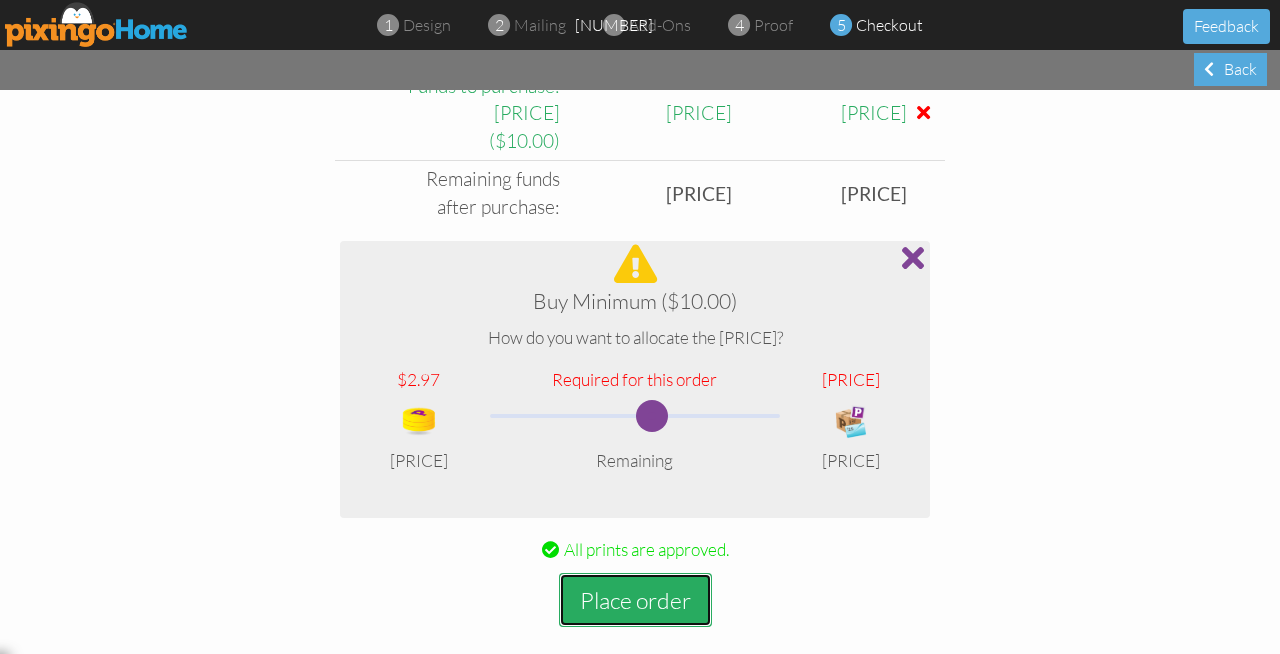 click on "Place order" at bounding box center (635, 600) 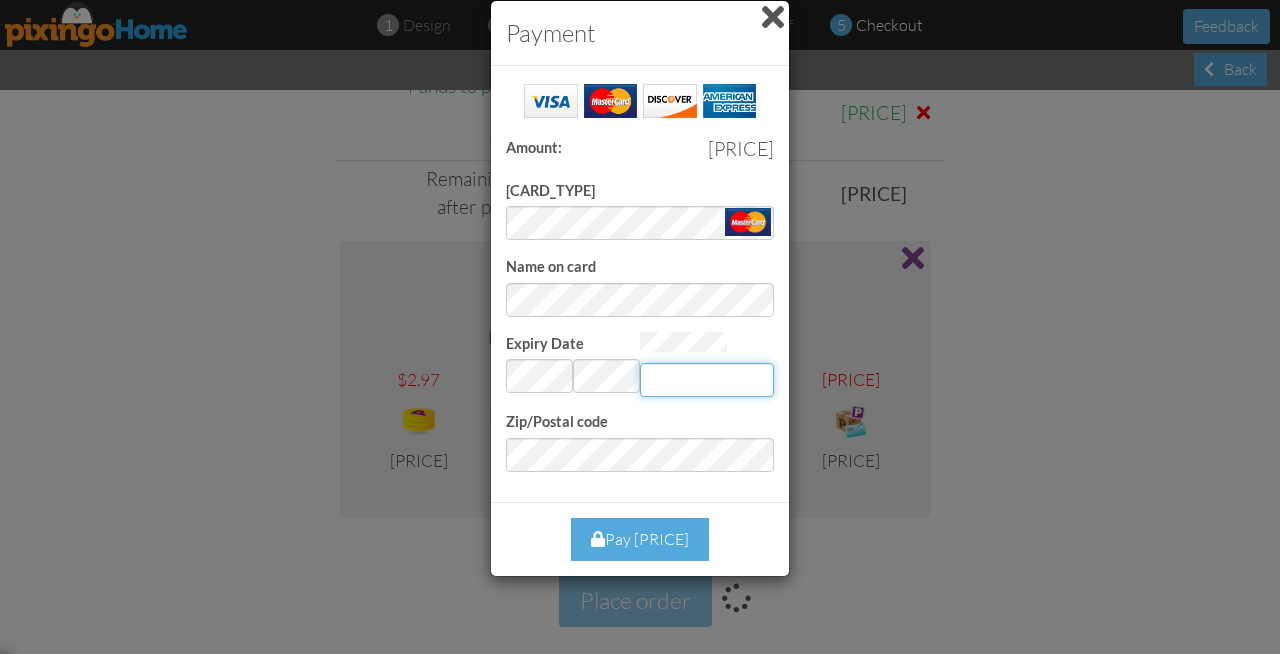 click on "[EXPIRY_DATE]" at bounding box center [707, 380] 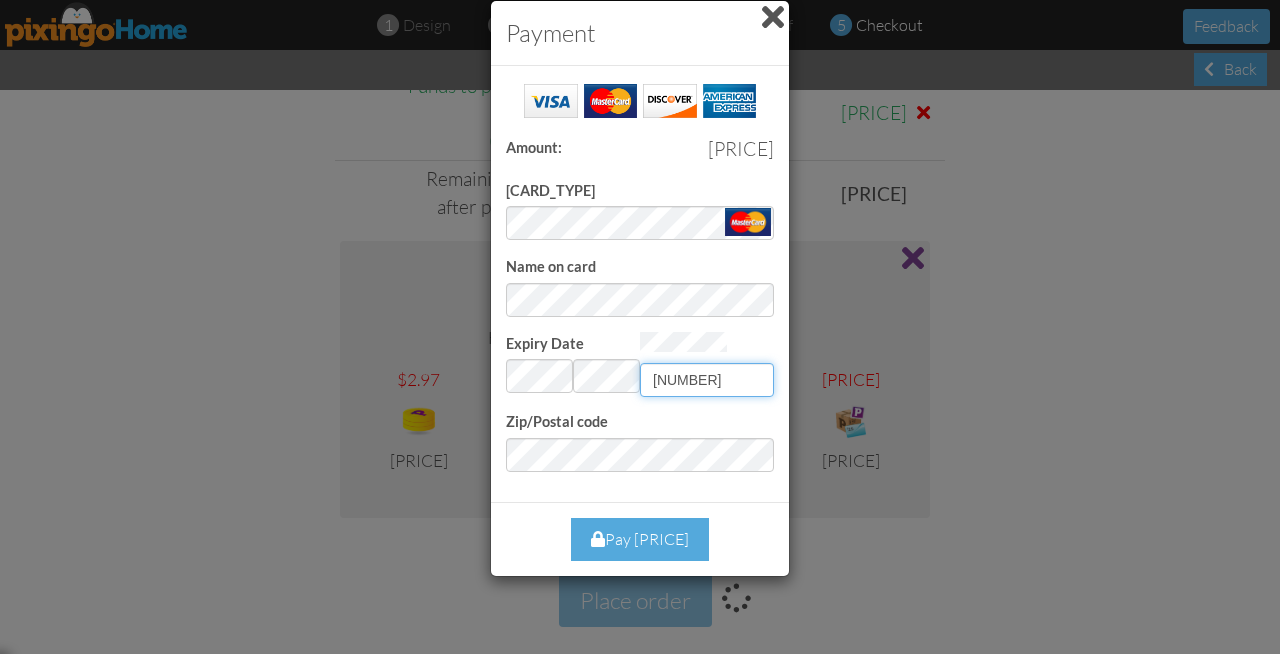 type on "708" 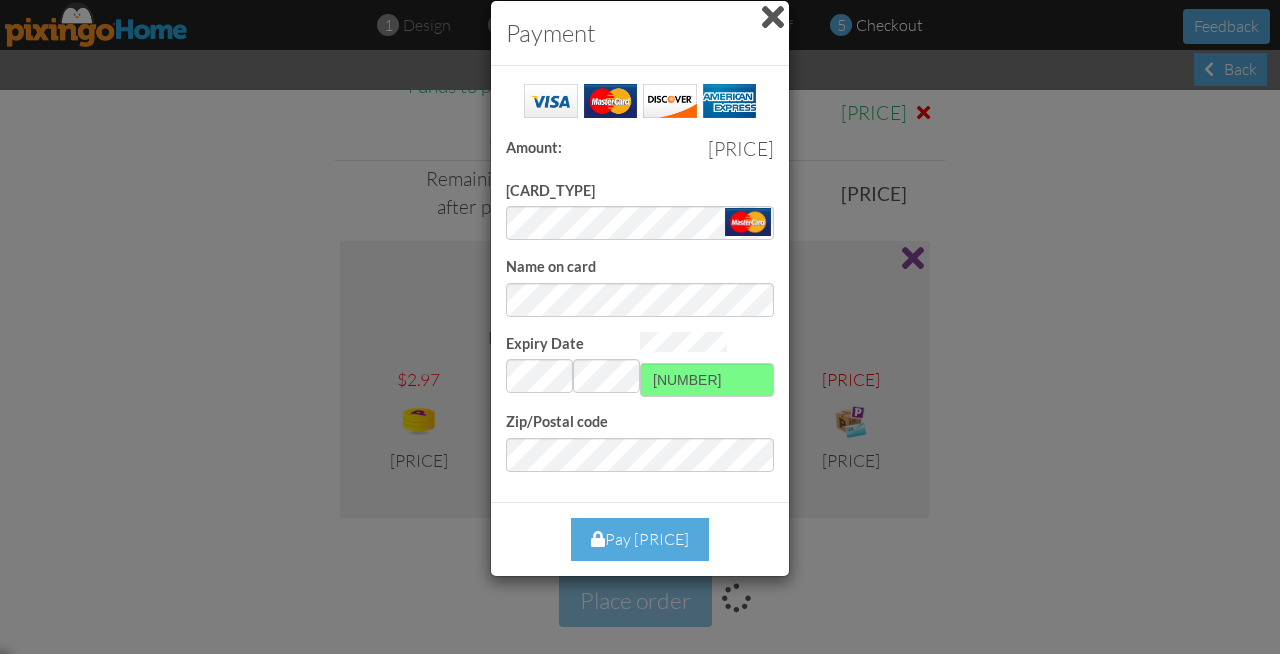 click on "Pay $10.00" at bounding box center (640, 539) 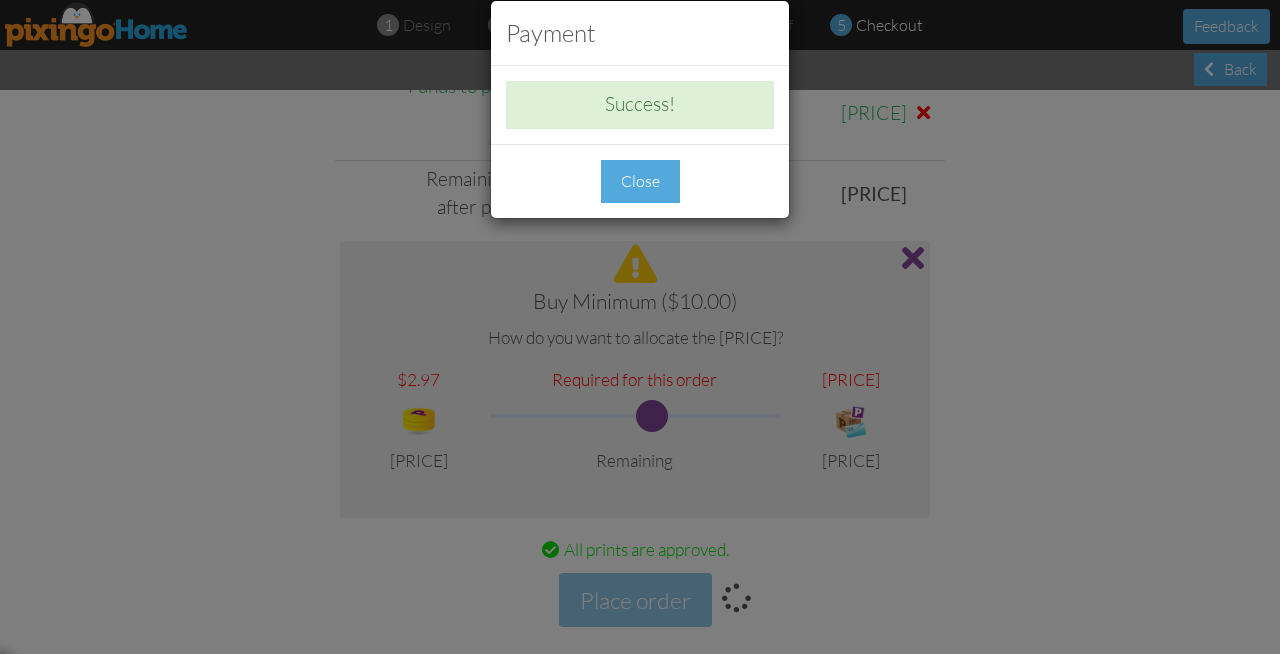 click on "Close" at bounding box center (640, 181) 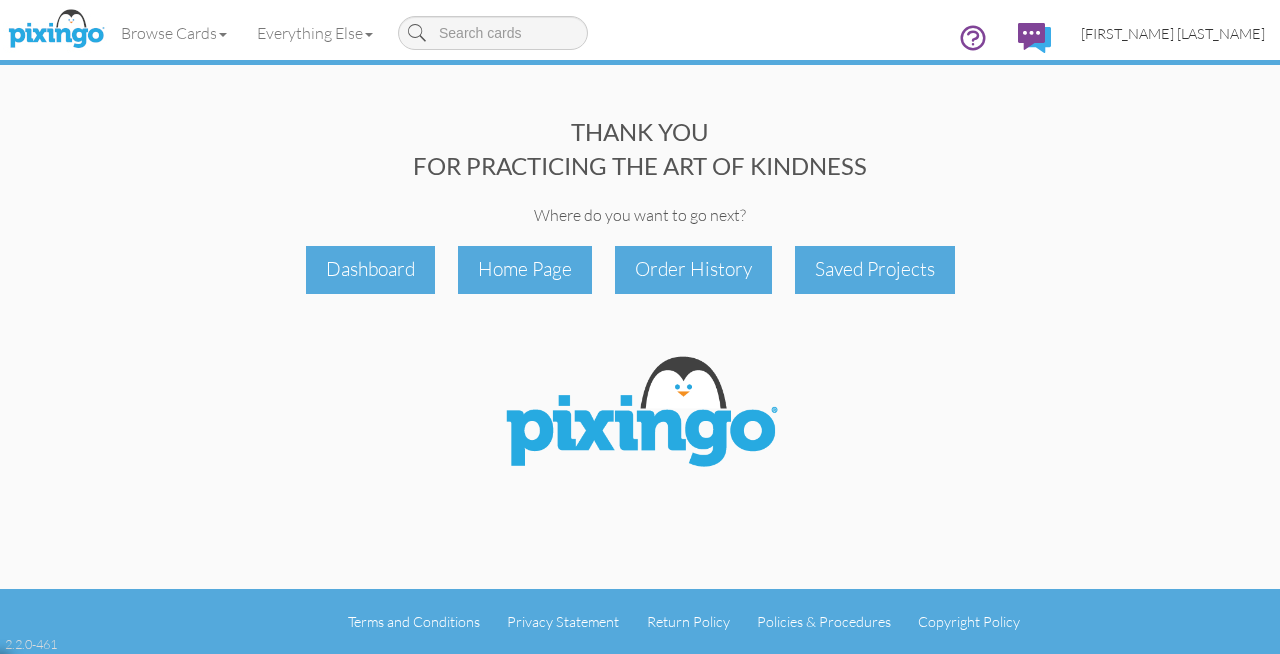 click on "[FIRST] [LAST]" at bounding box center [1173, 33] 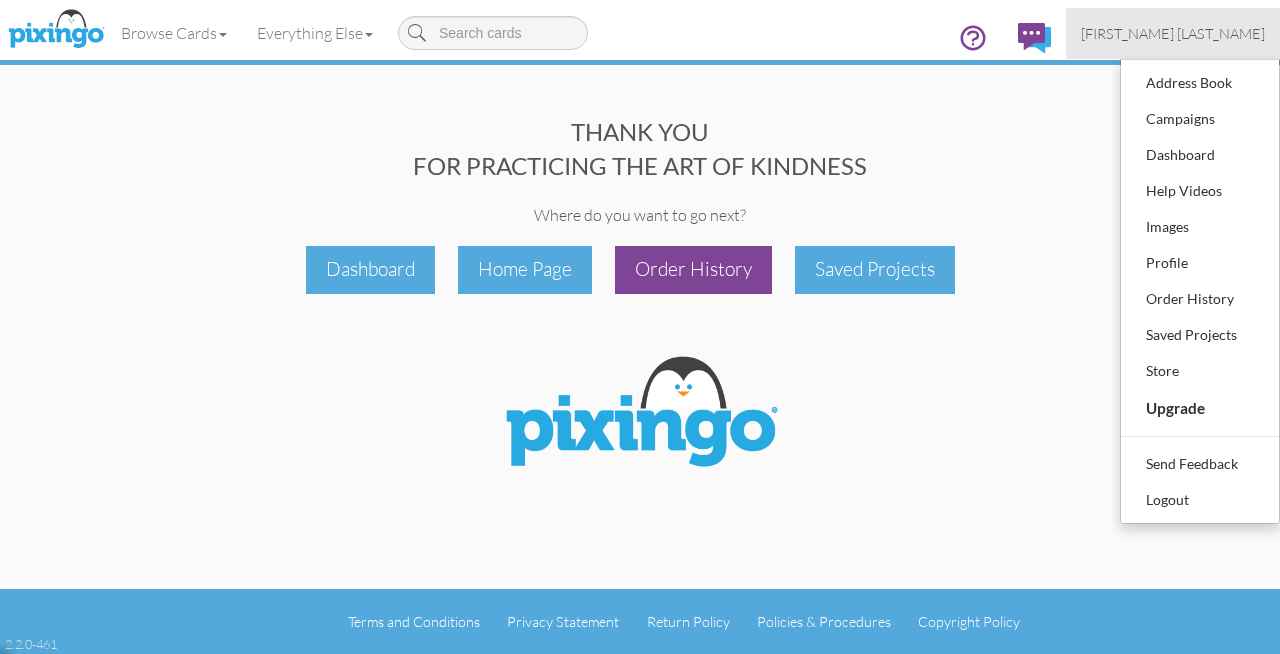 click on "Order History" at bounding box center [693, 269] 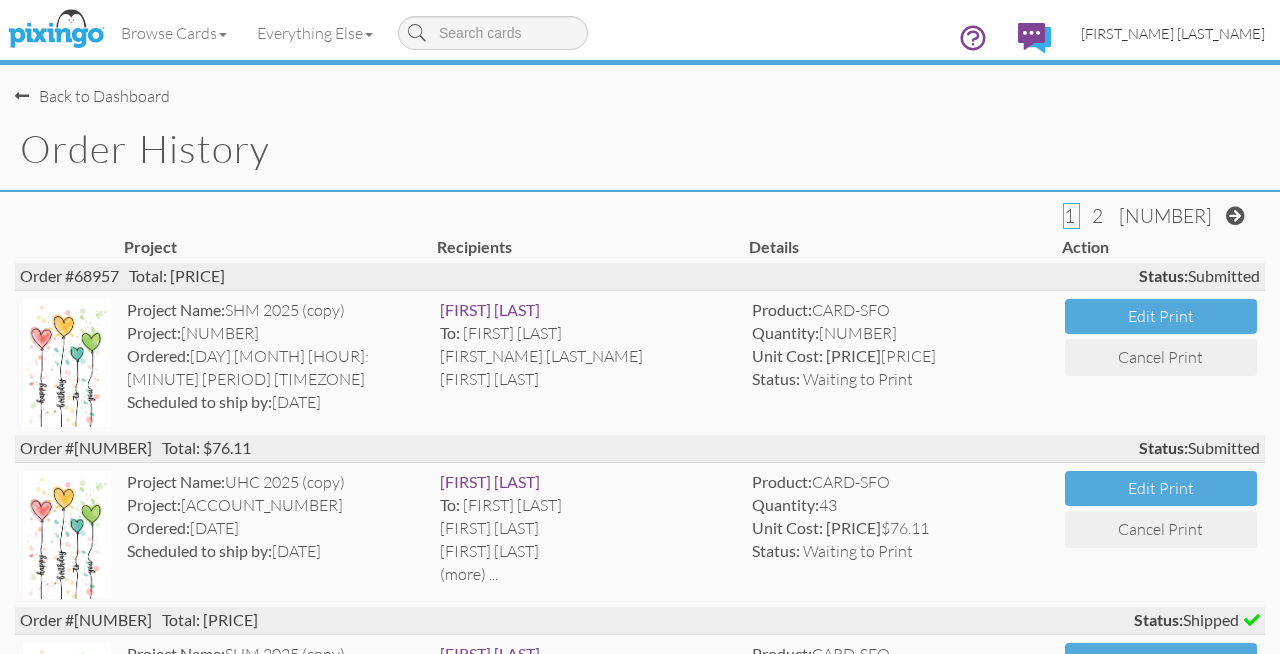 click on "[FIRST] [LAST]" at bounding box center (1173, 33) 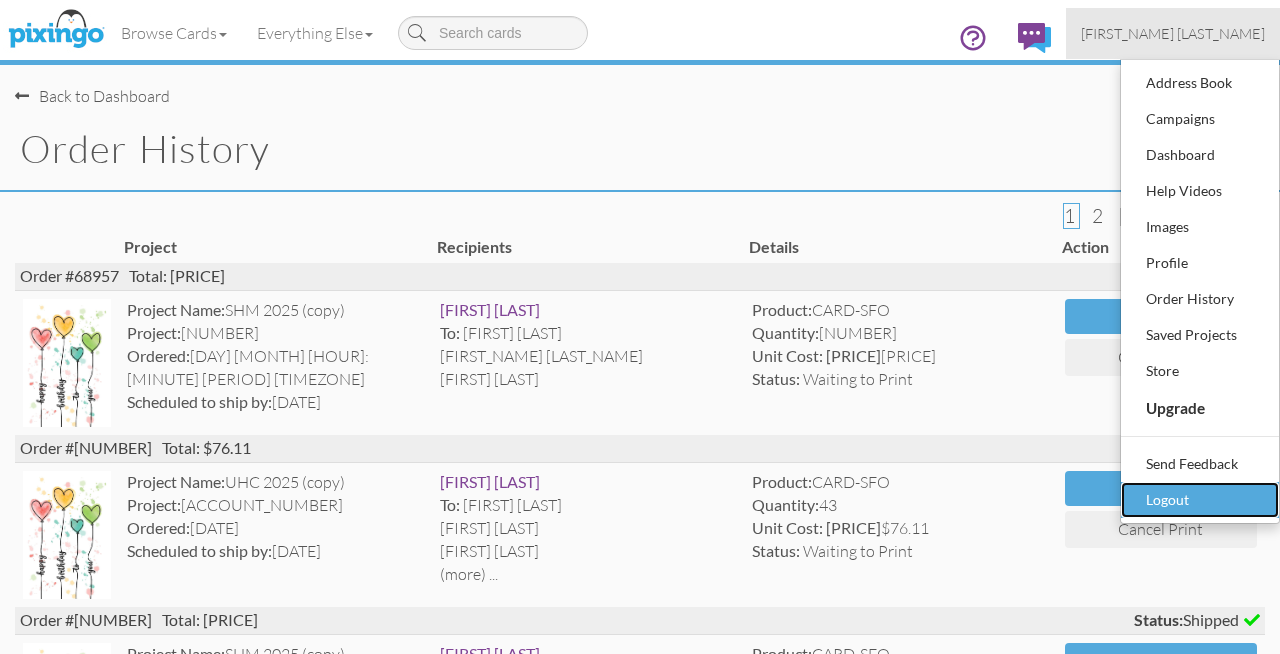 click on "Logout" at bounding box center (1200, 500) 